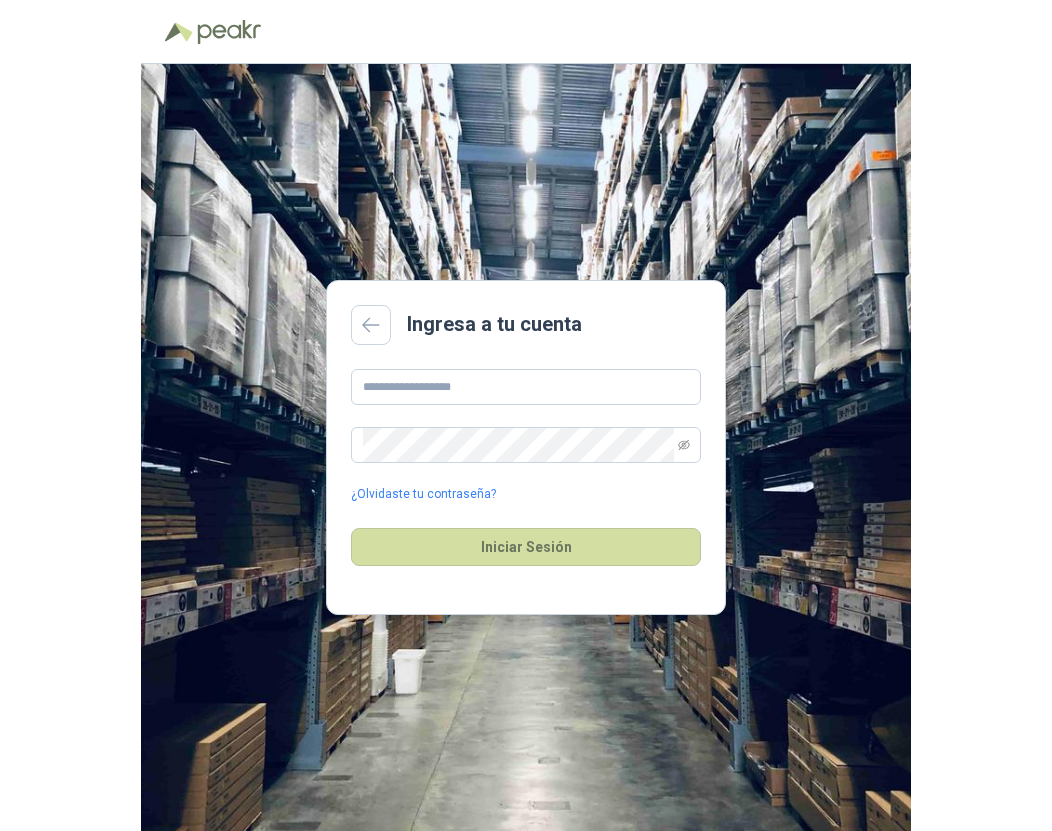 scroll, scrollTop: 0, scrollLeft: 0, axis: both 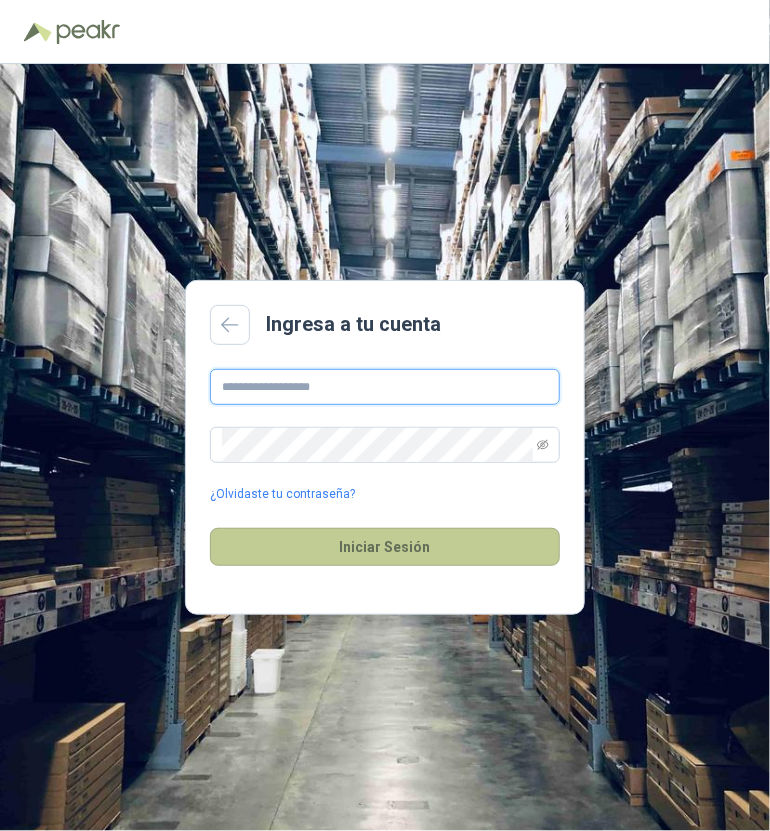type on "*****" 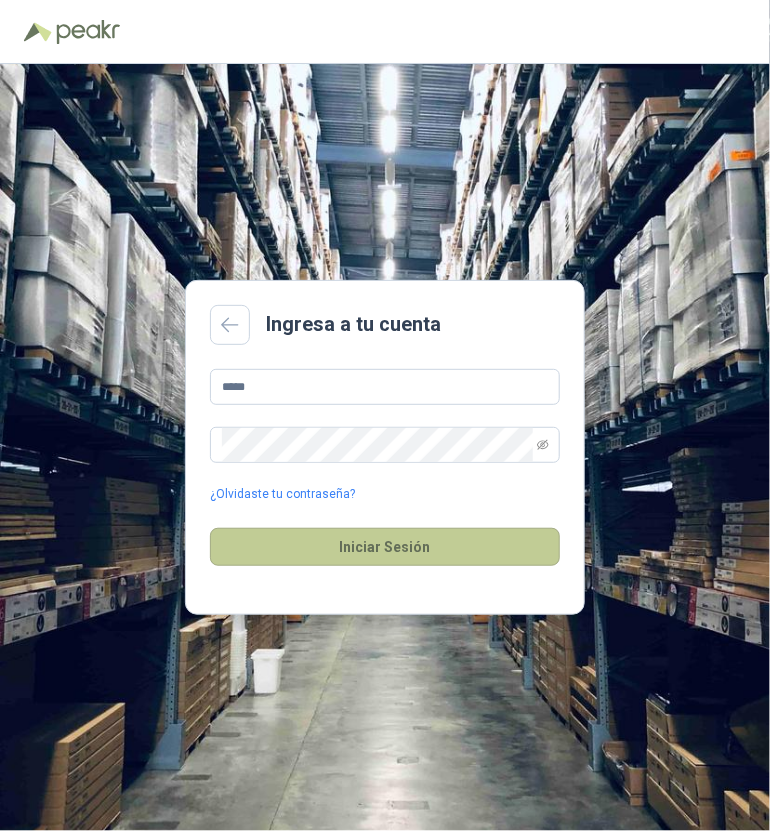 click on "Iniciar Sesión" at bounding box center [385, 547] 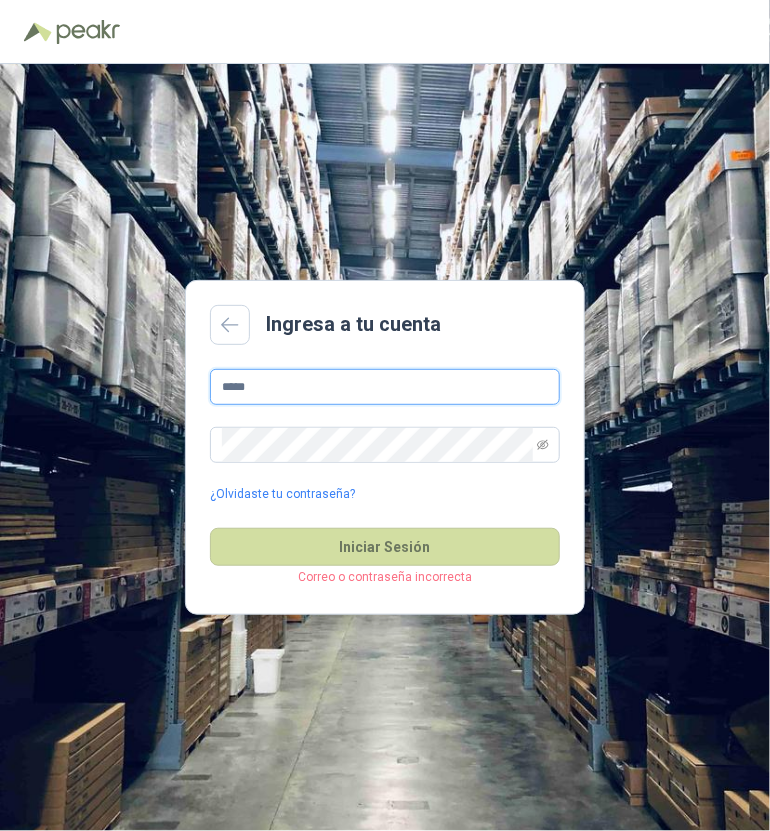 click on "*****" at bounding box center (385, 387) 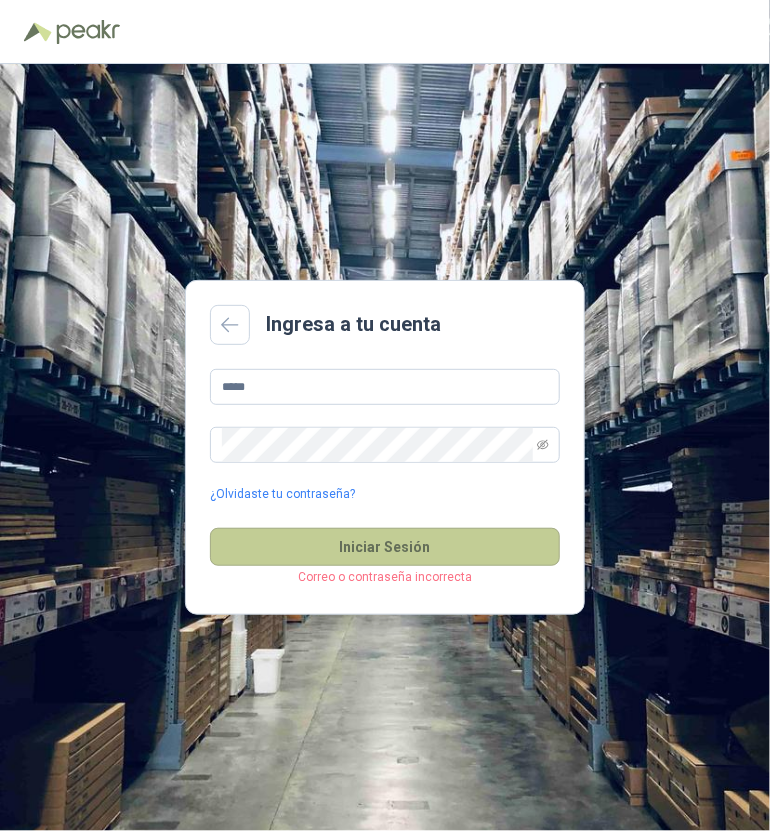 click on "Iniciar Sesión" at bounding box center [385, 547] 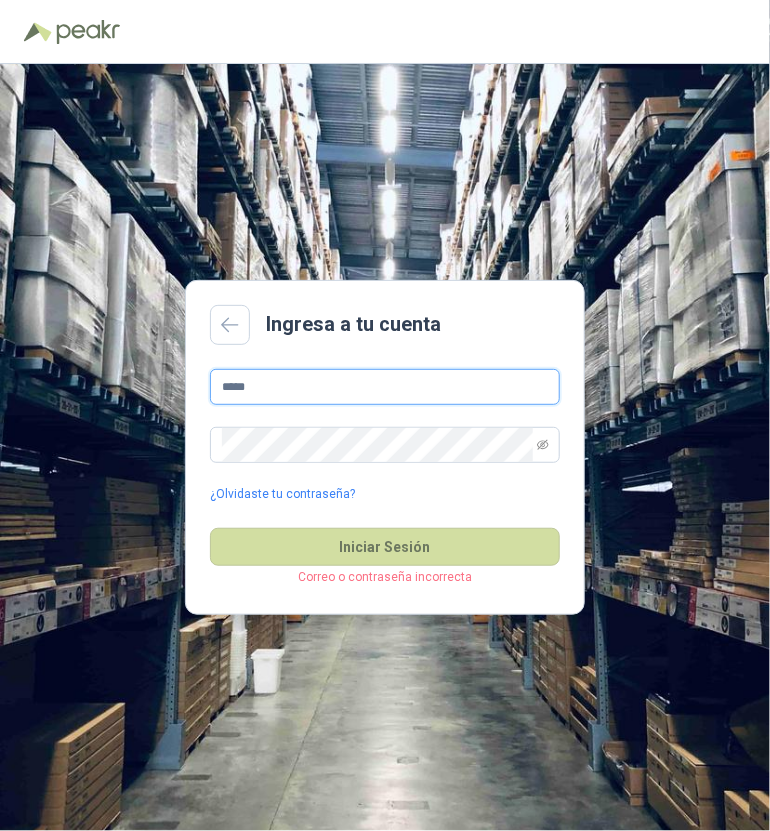 drag, startPoint x: 275, startPoint y: 382, endPoint x: 192, endPoint y: 381, distance: 83.00603 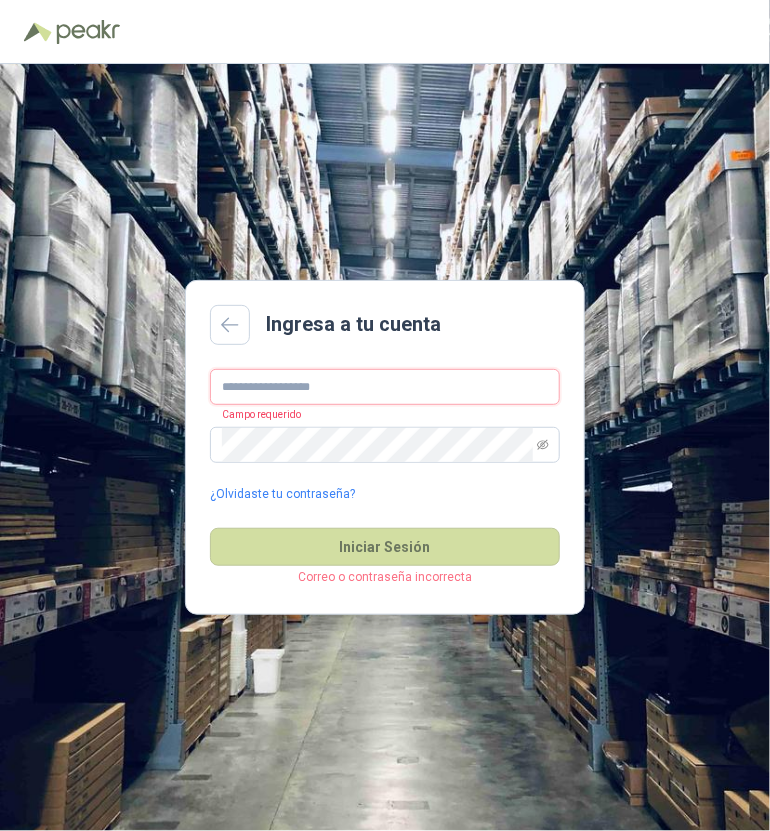 click at bounding box center [385, 387] 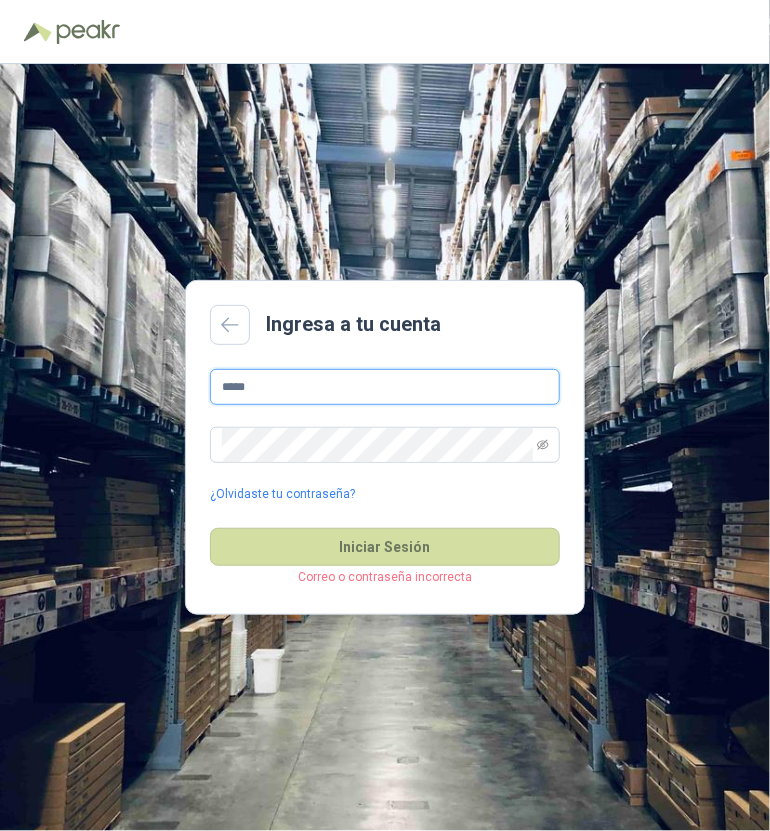 type on "**********" 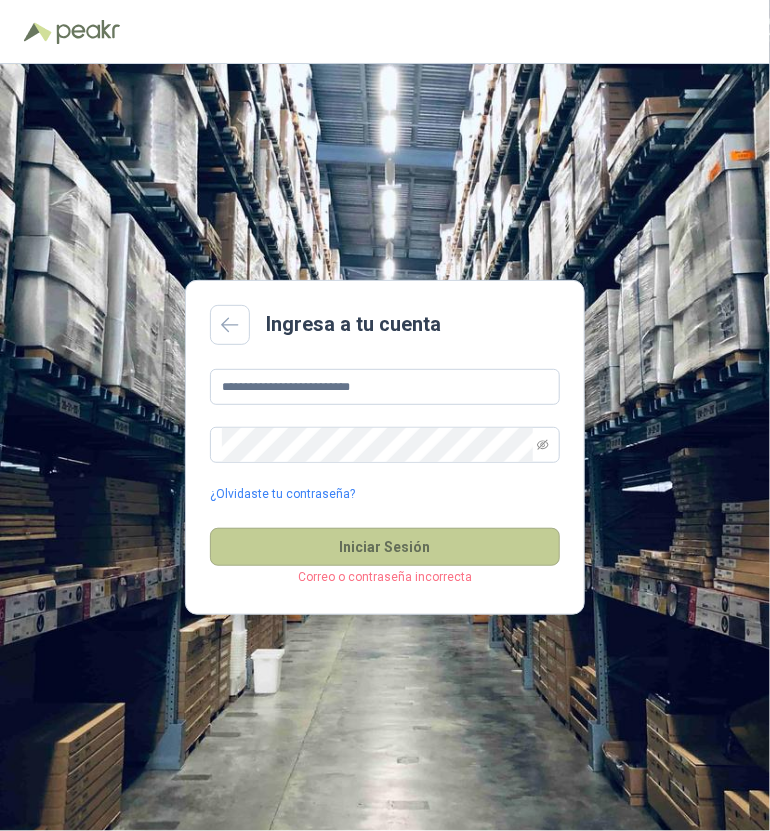 click on "Iniciar Sesión" at bounding box center [385, 547] 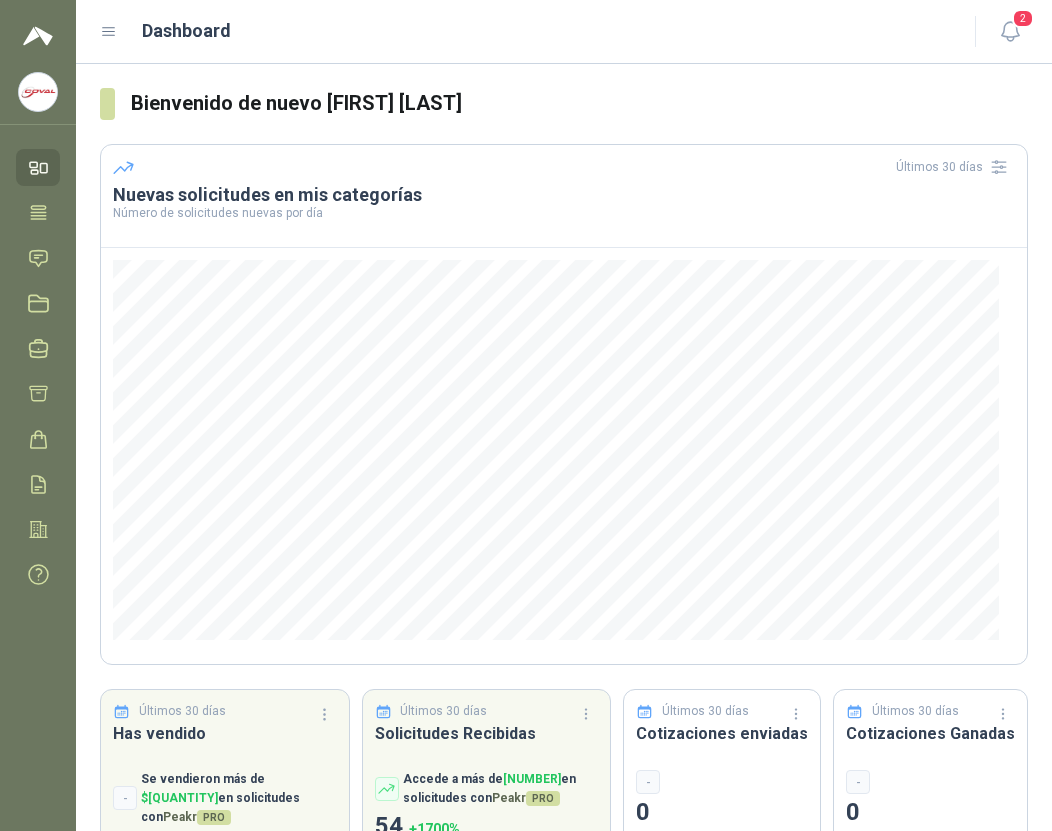 scroll, scrollTop: 69, scrollLeft: 0, axis: vertical 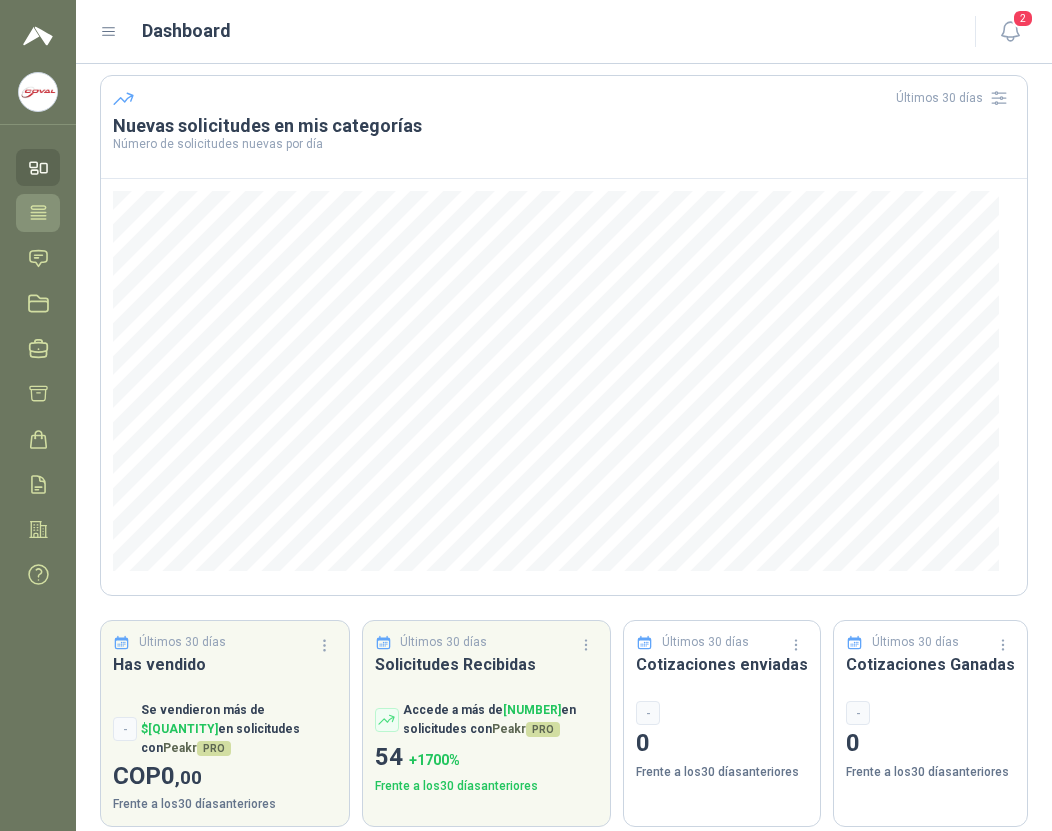 click 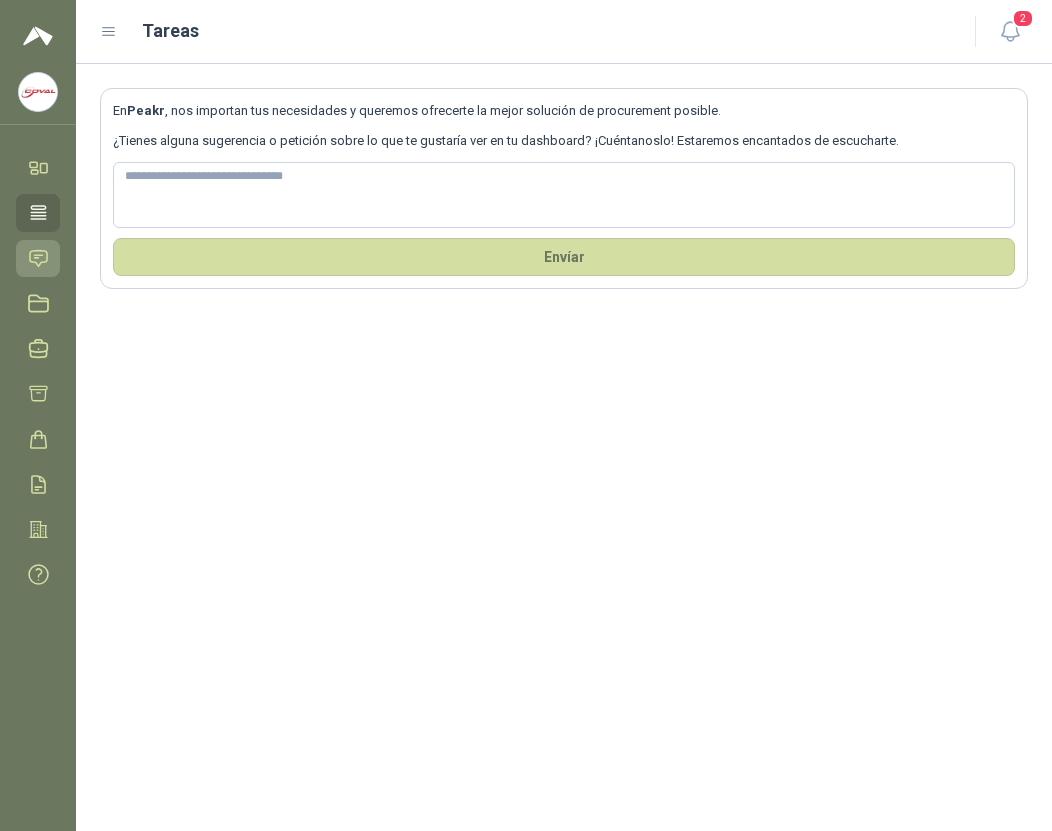 click on "Solicitudes" at bounding box center (38, 258) 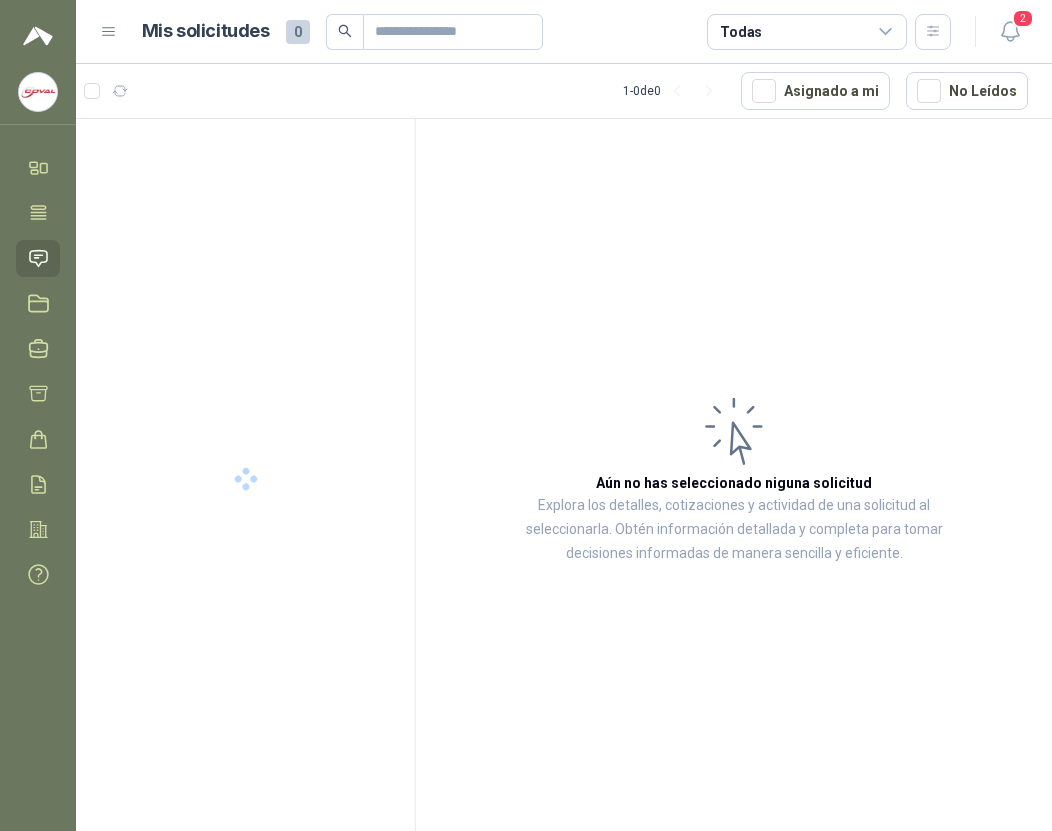 click on "Inicio   Tareas   Solicitudes   Licitaciones   Negociaciones   Cotizar   Órdenes de Compra   Remisiones   Configuración   Manuales y ayuda" at bounding box center [38, 375] 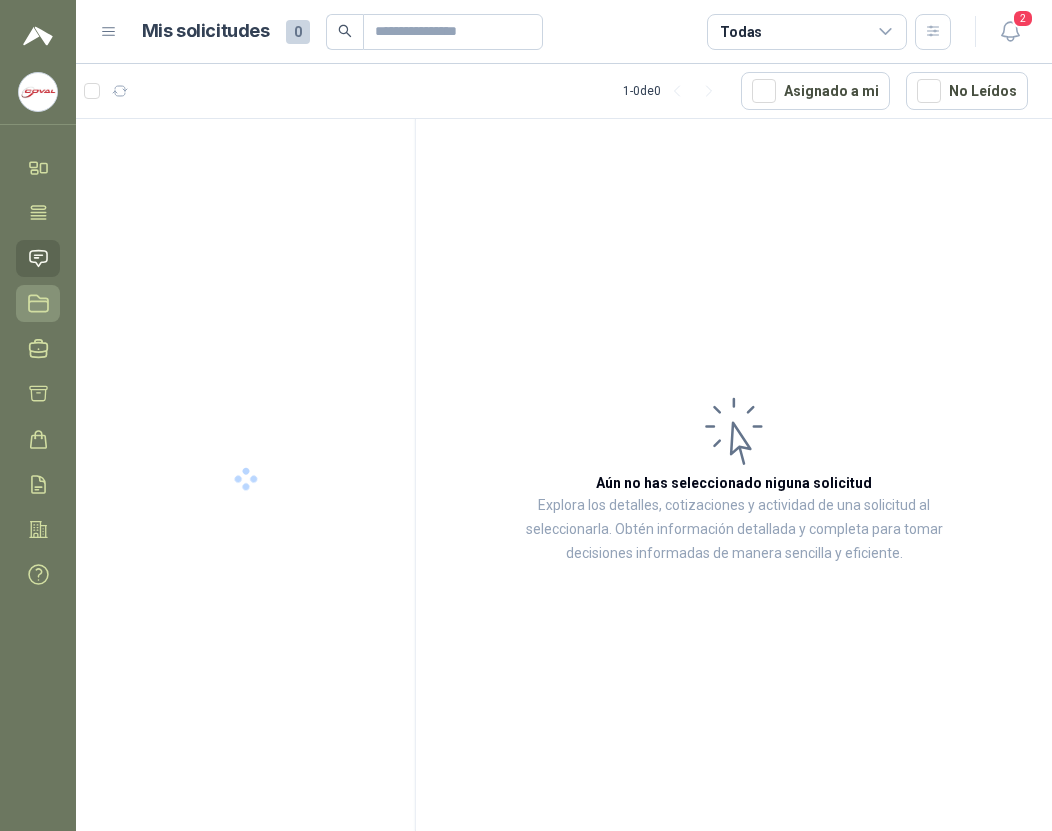click 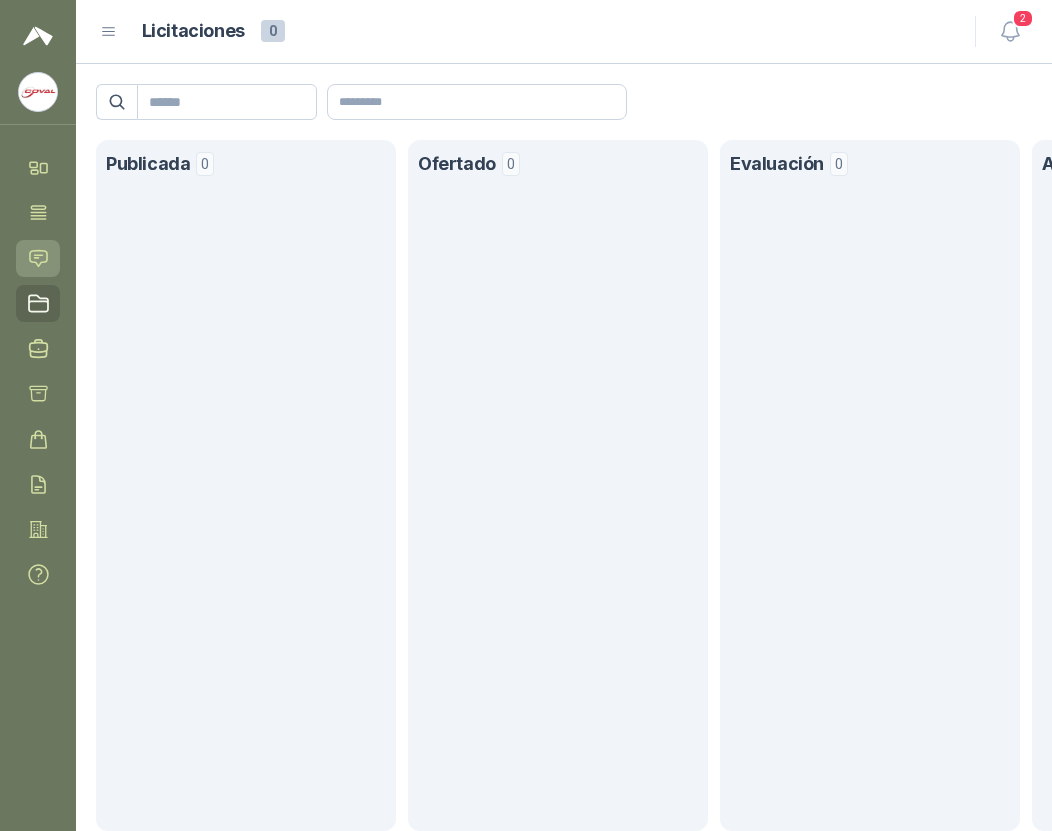 click 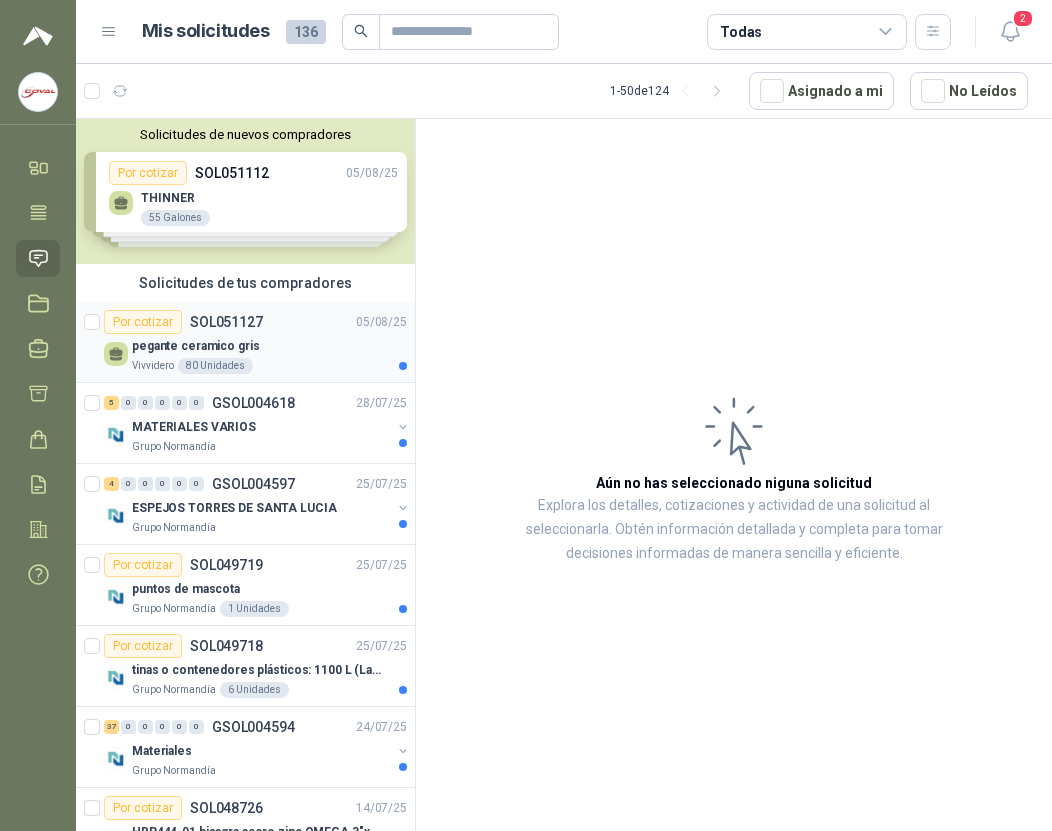 click on "Por cotizar SOL051127" at bounding box center [183, 322] 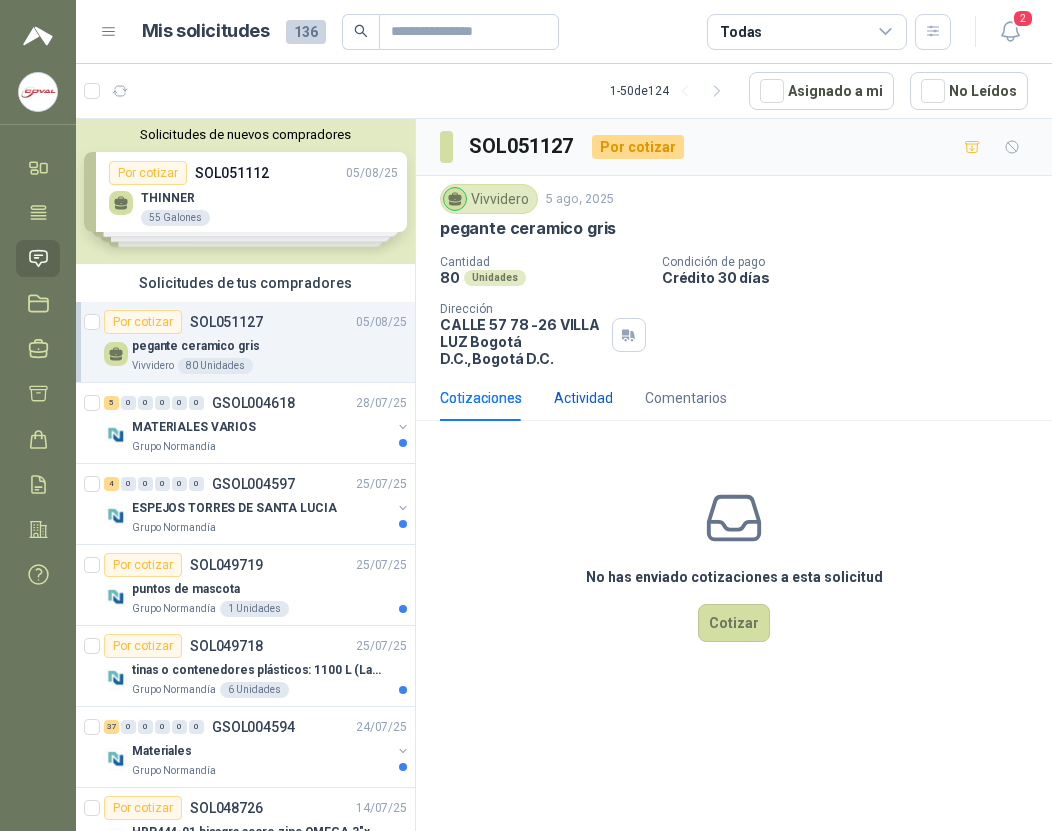 click on "Actividad" at bounding box center (583, 398) 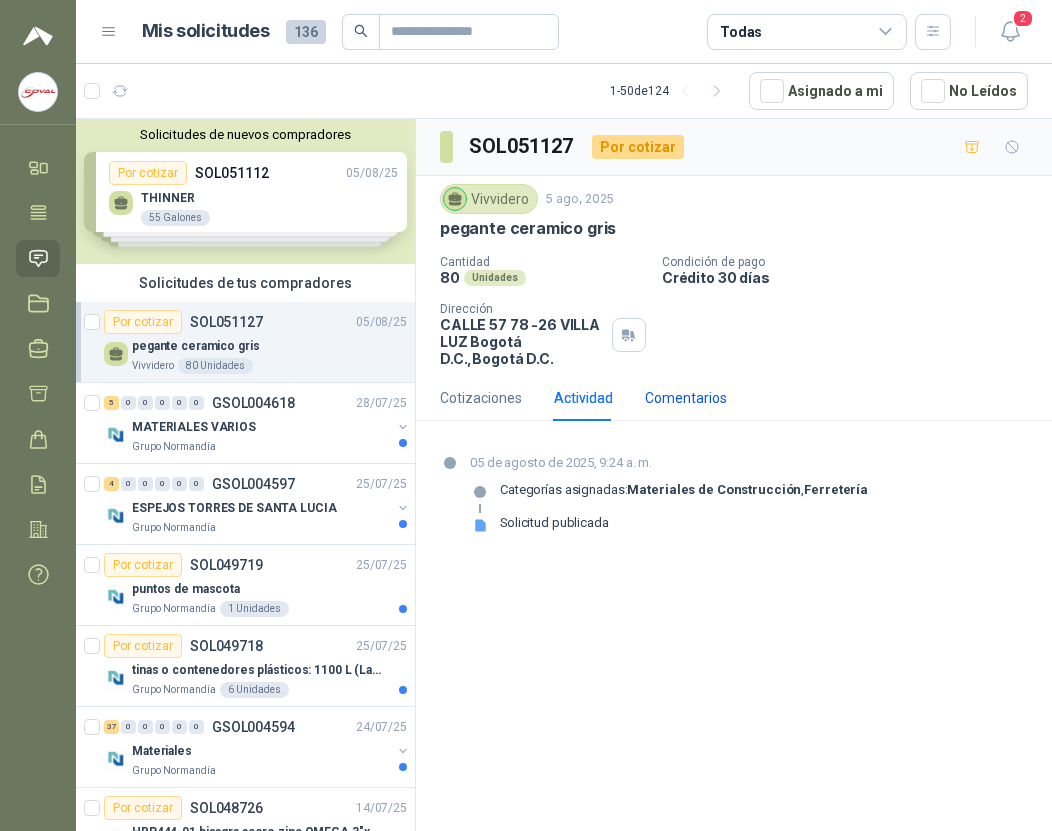 click on "Comentarios" at bounding box center [686, 398] 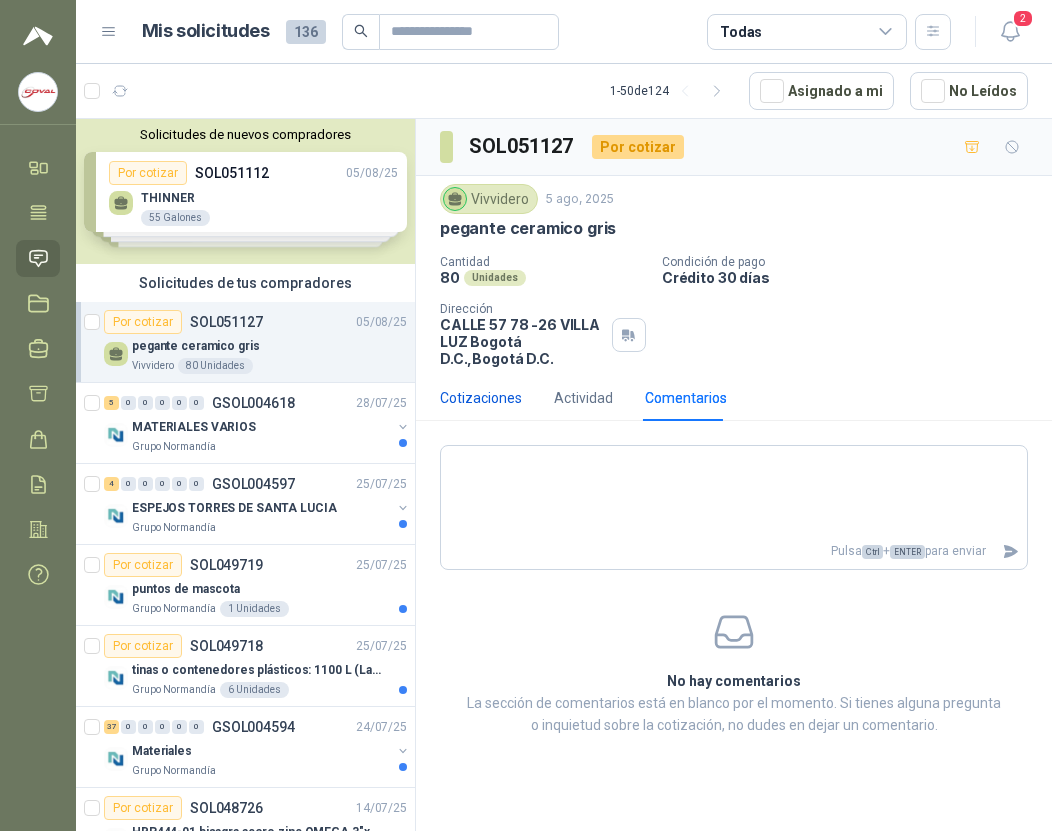 click on "Cotizaciones" at bounding box center [481, 398] 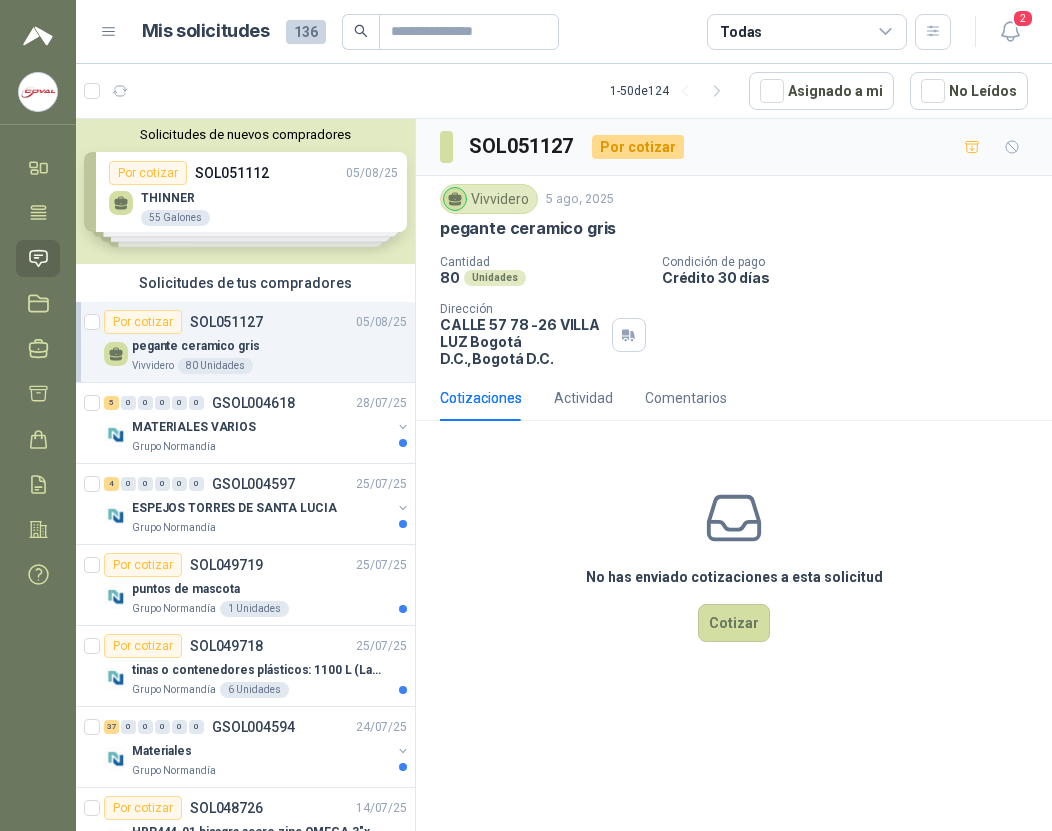 click on "Cantidad 80 Unidades Condición de pago Crédito 30 días Dirección [STREET] [NUMBER] - [NUMBER] [CITY] [CITY] , [CITY]" at bounding box center (734, 311) 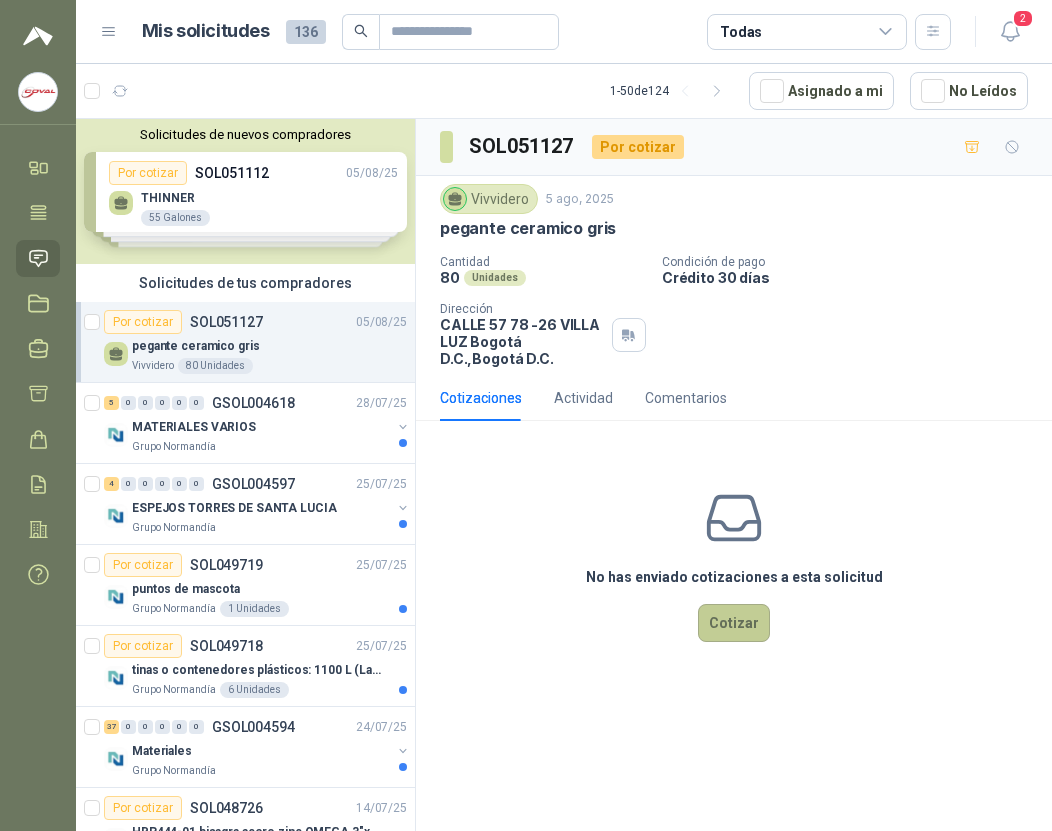 click on "Cotizar" at bounding box center [734, 623] 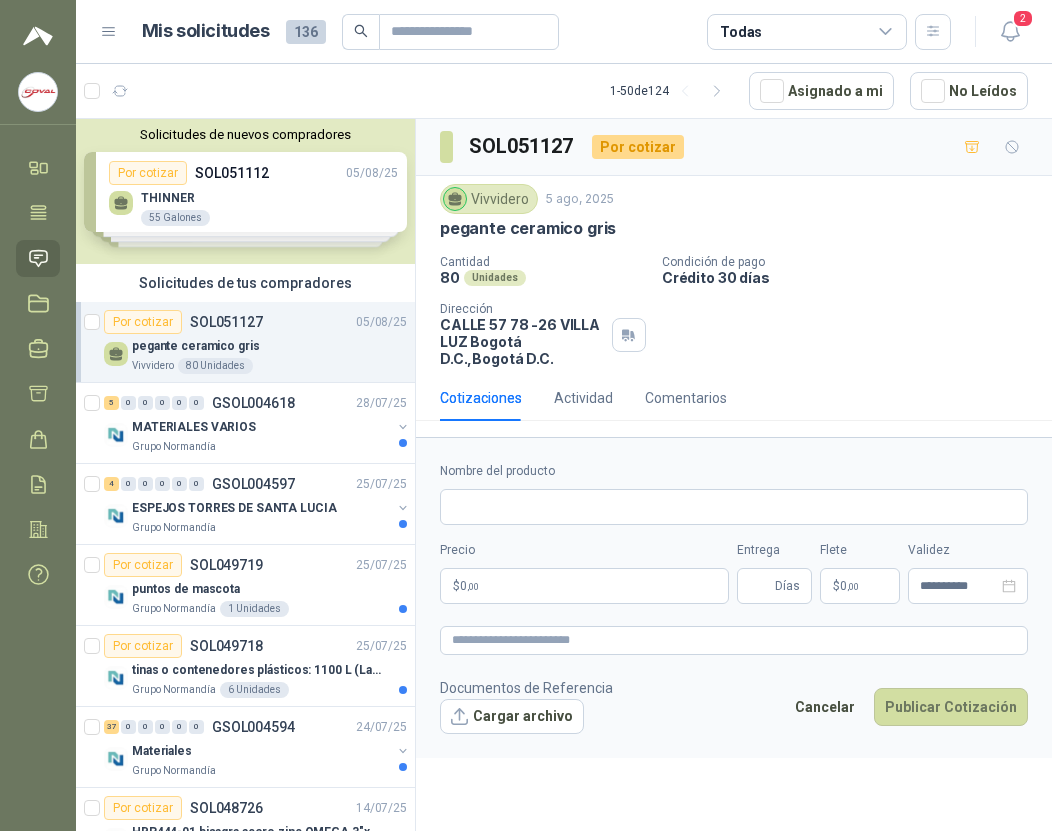 type 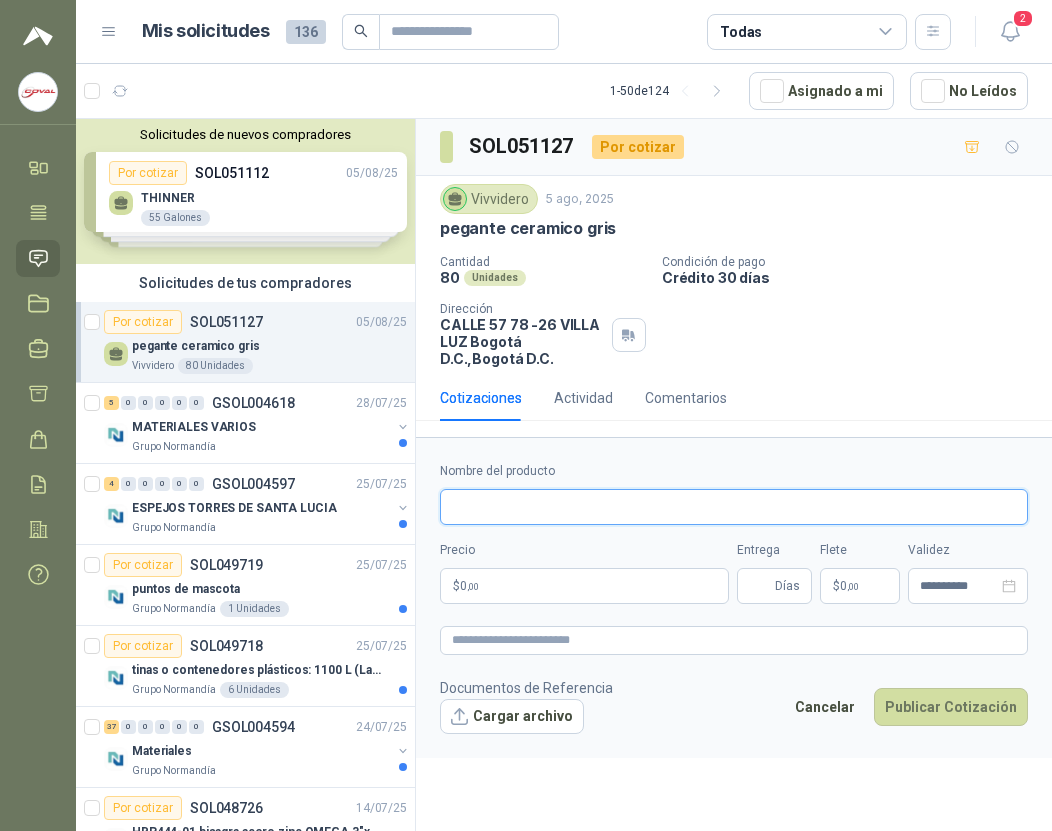 click on "Nombre del producto" at bounding box center (734, 507) 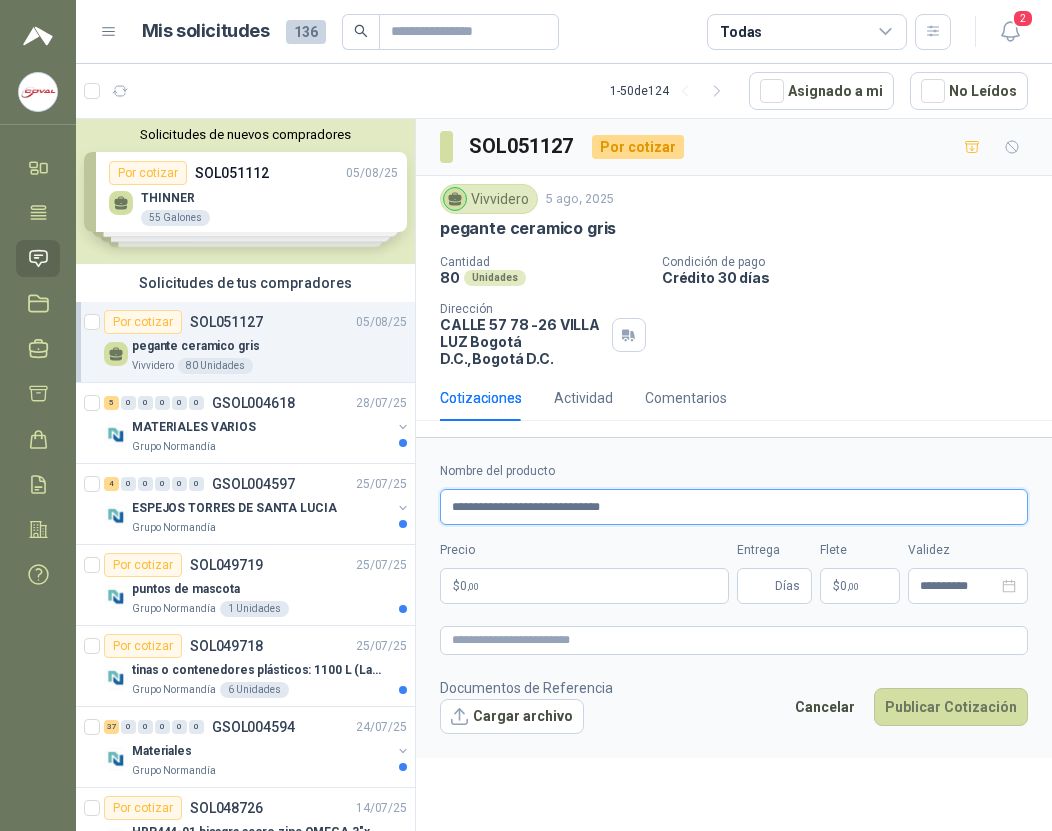 type on "**********" 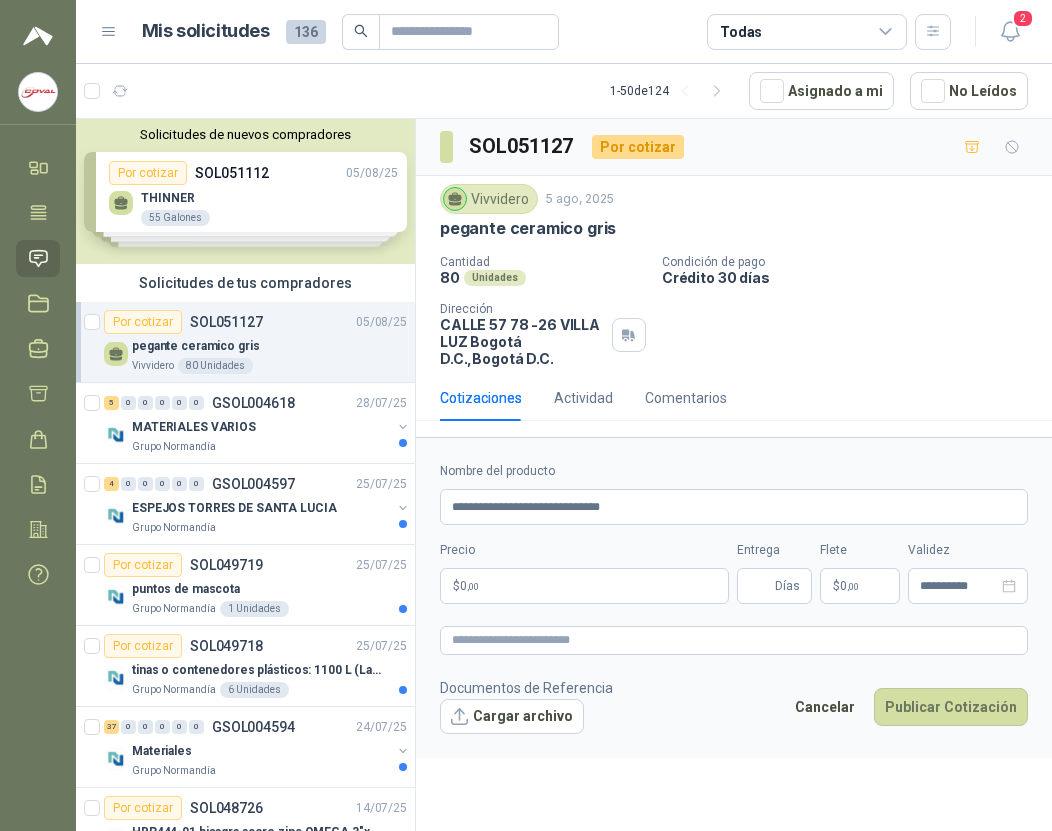 click on "$  0 ,00" at bounding box center (584, 586) 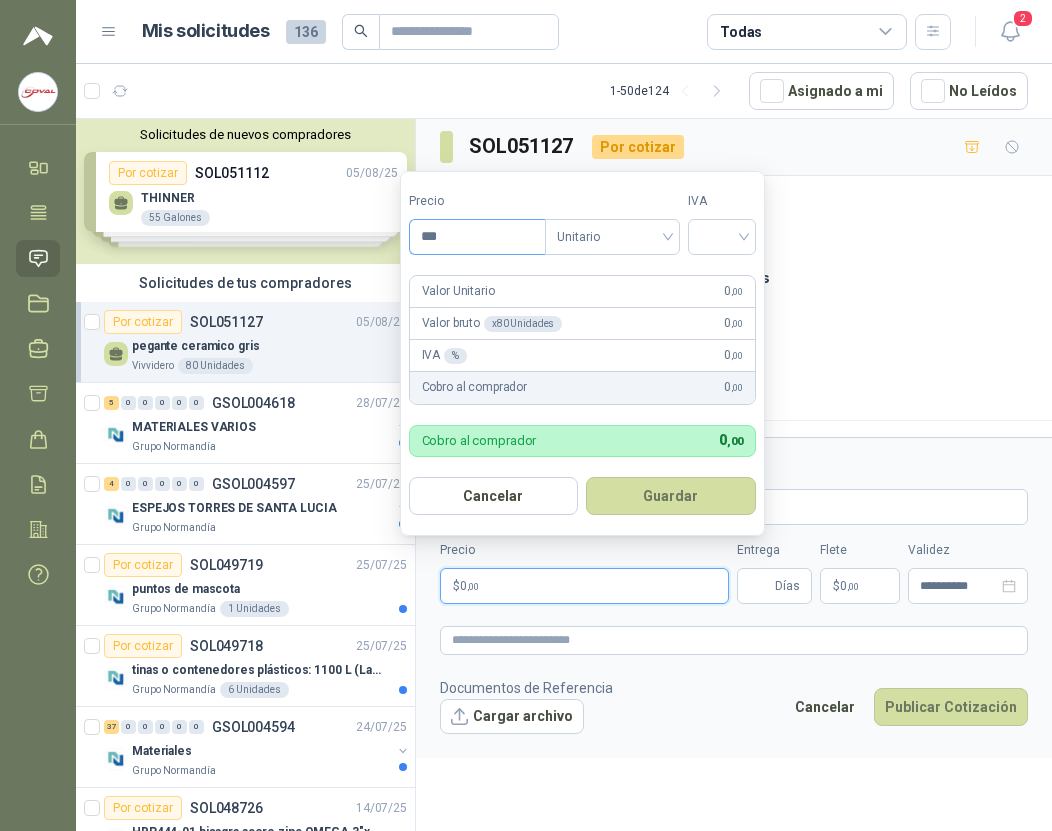 drag, startPoint x: 470, startPoint y: 238, endPoint x: 419, endPoint y: 228, distance: 51.971146 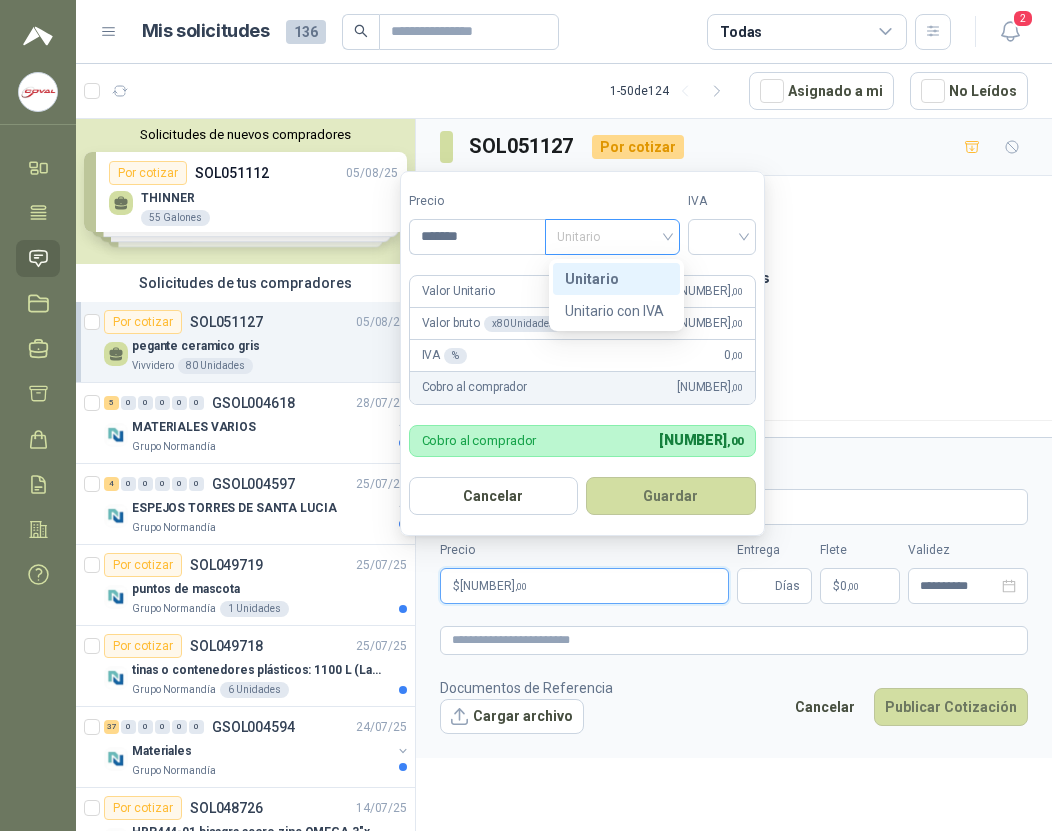 click on "Unitario" at bounding box center [612, 237] 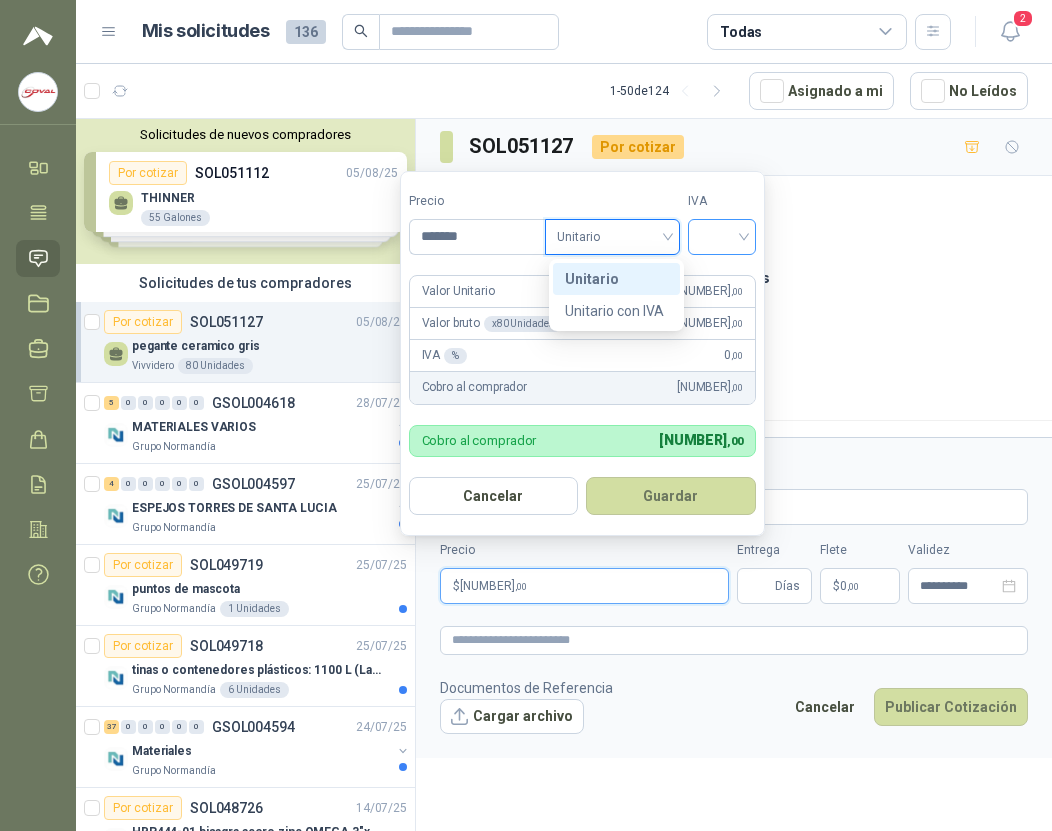 click at bounding box center [722, 235] 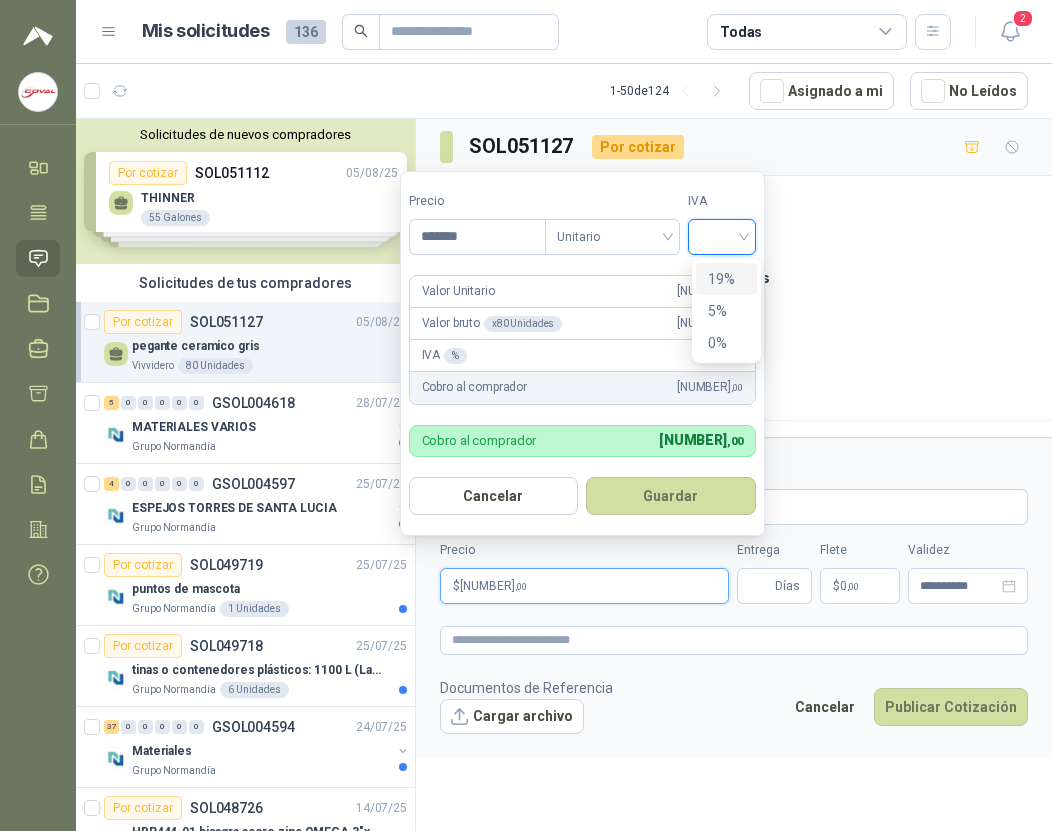 click on "19%" at bounding box center [726, 279] 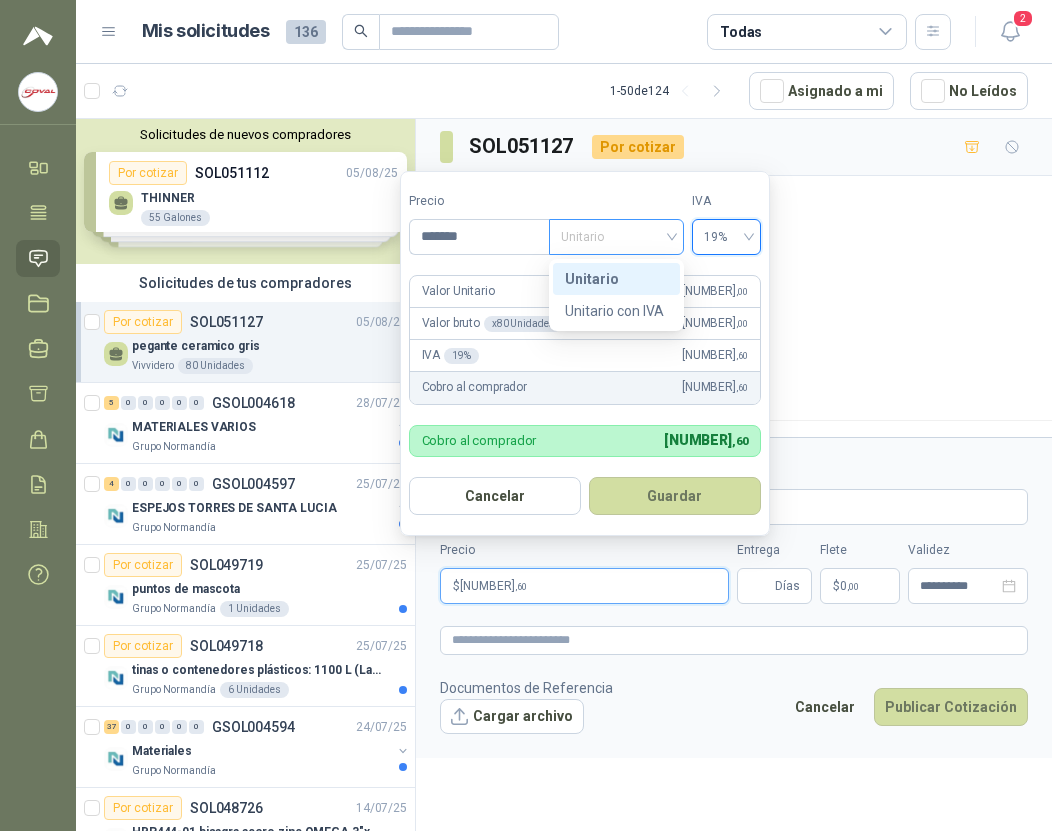click on "Unitario" at bounding box center (616, 237) 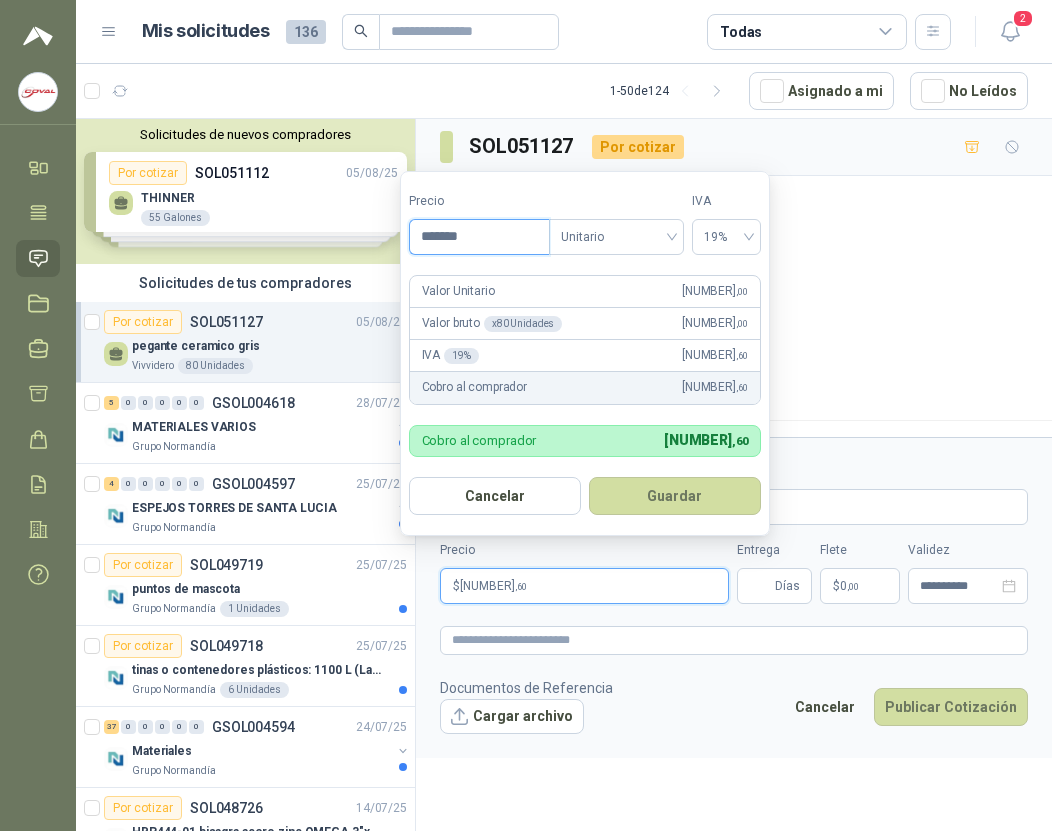 click on "*******" at bounding box center [479, 237] 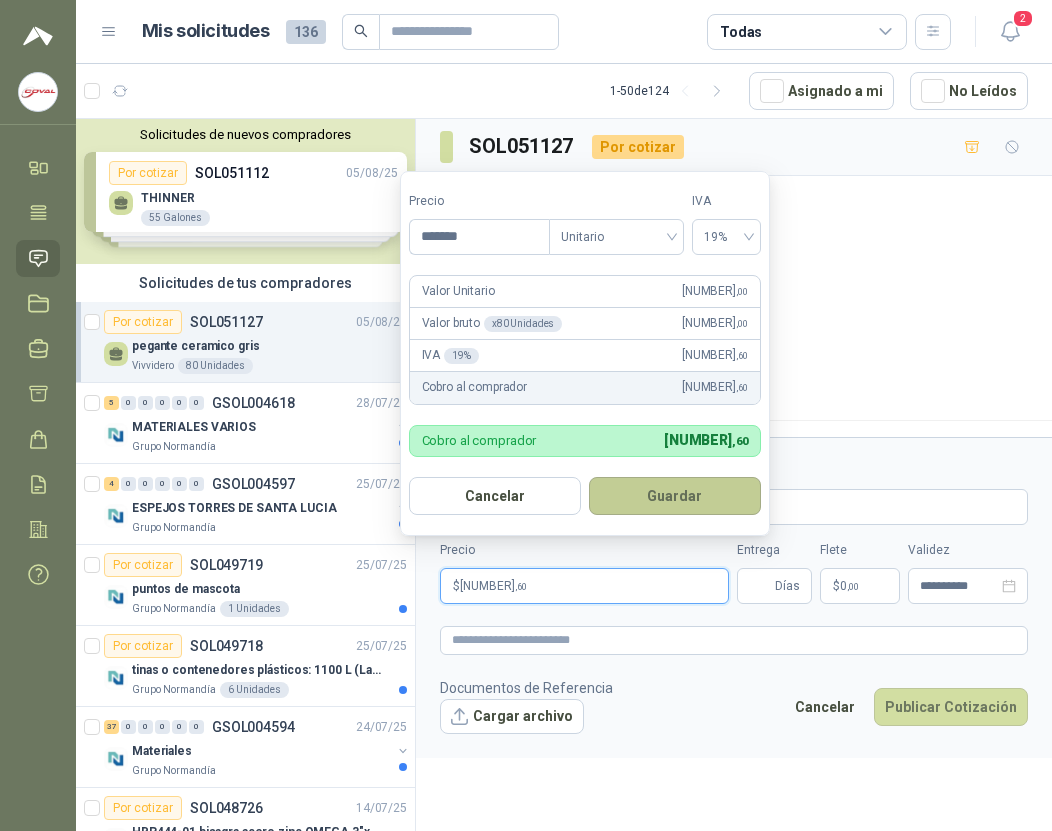 click on "Guardar" at bounding box center (675, 496) 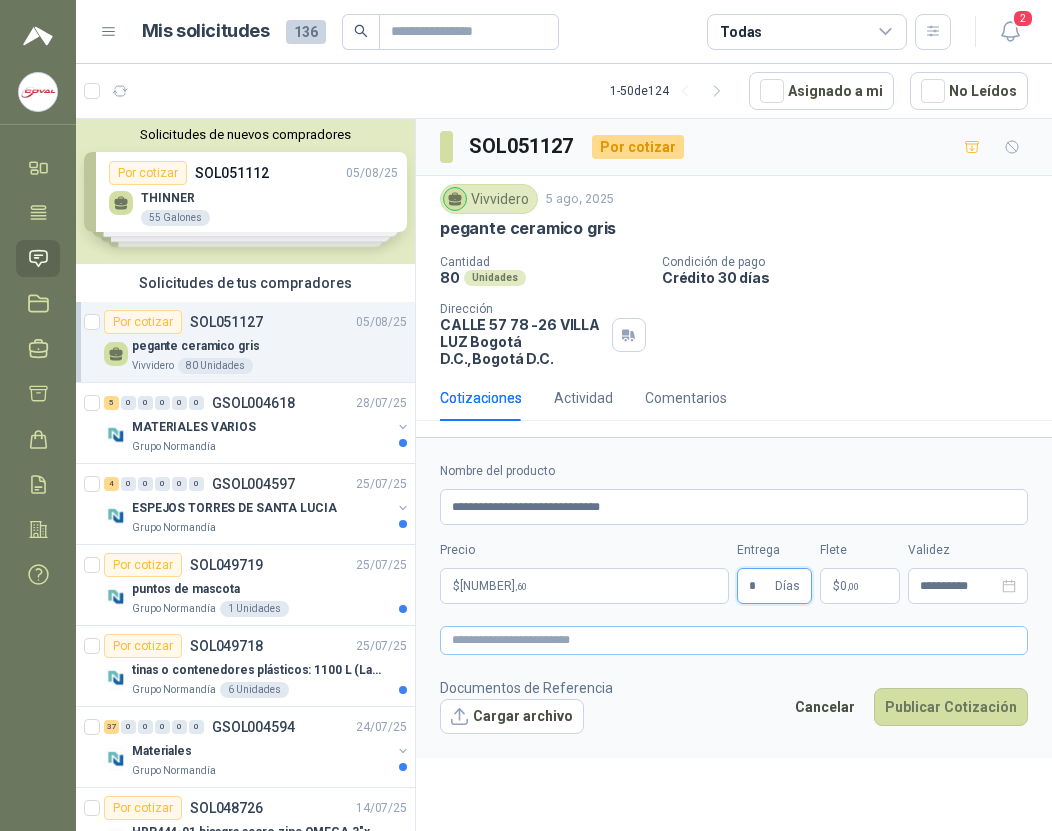 type on "*" 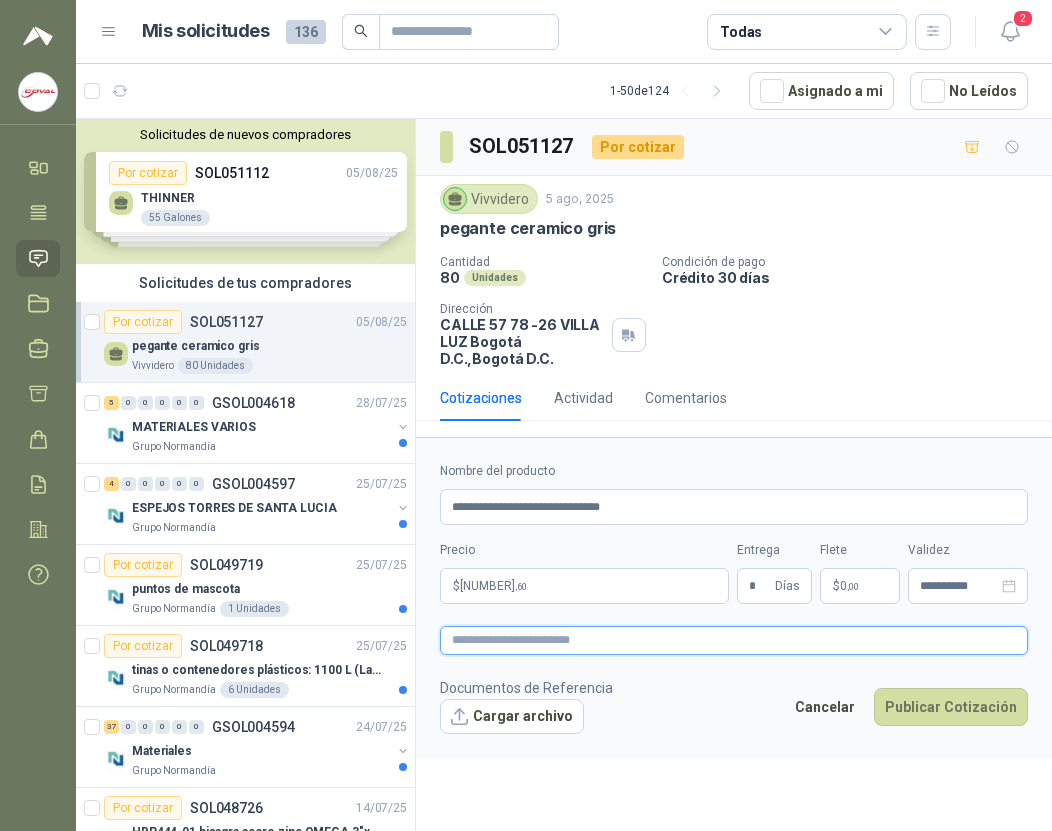 click at bounding box center [734, 640] 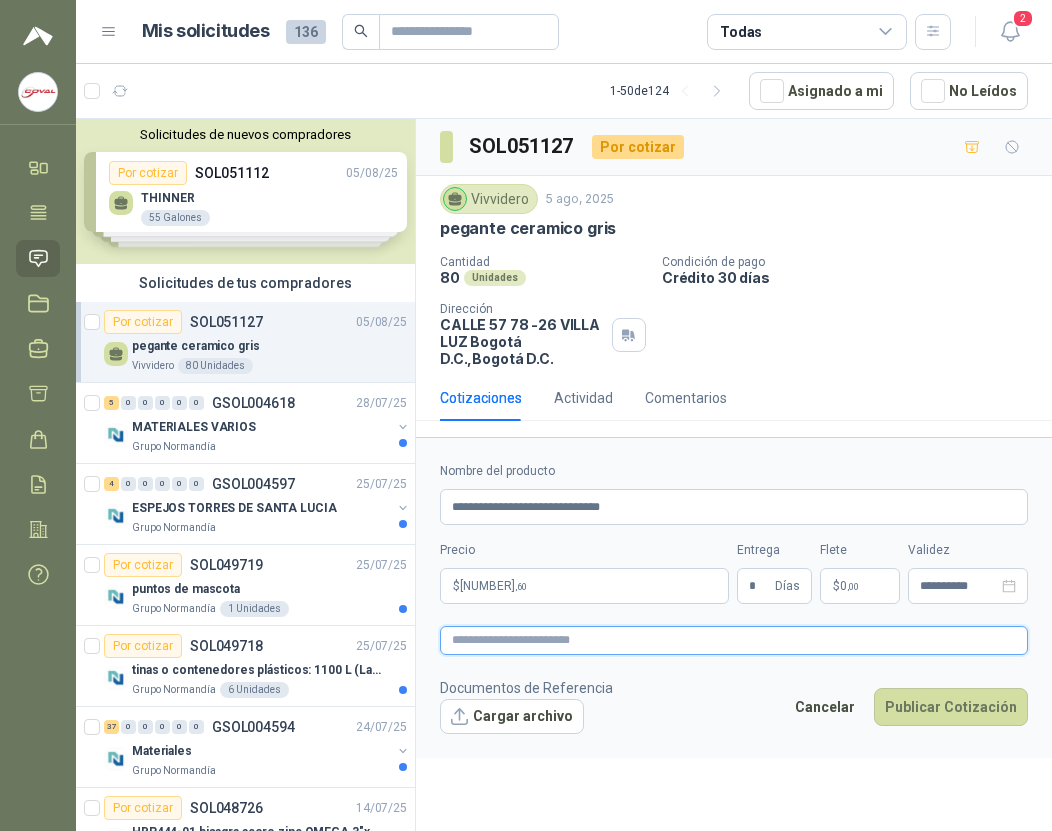 paste on "***" 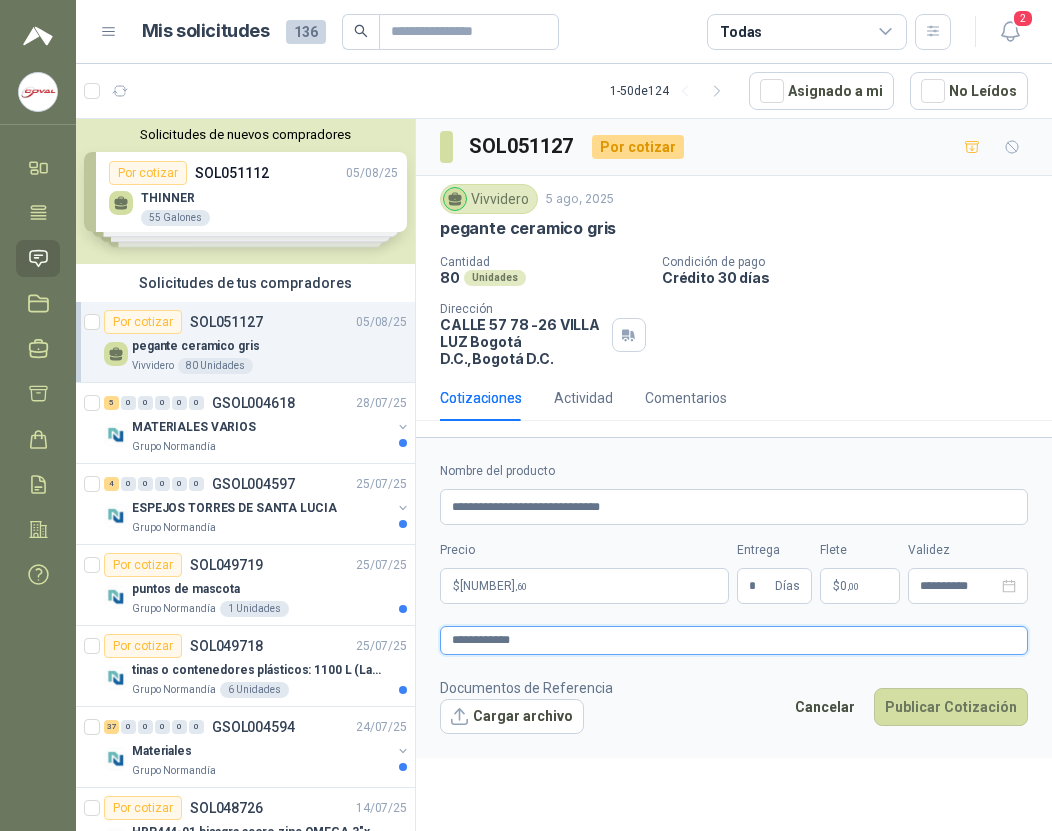 drag, startPoint x: 540, startPoint y: 638, endPoint x: 433, endPoint y: 647, distance: 107.37784 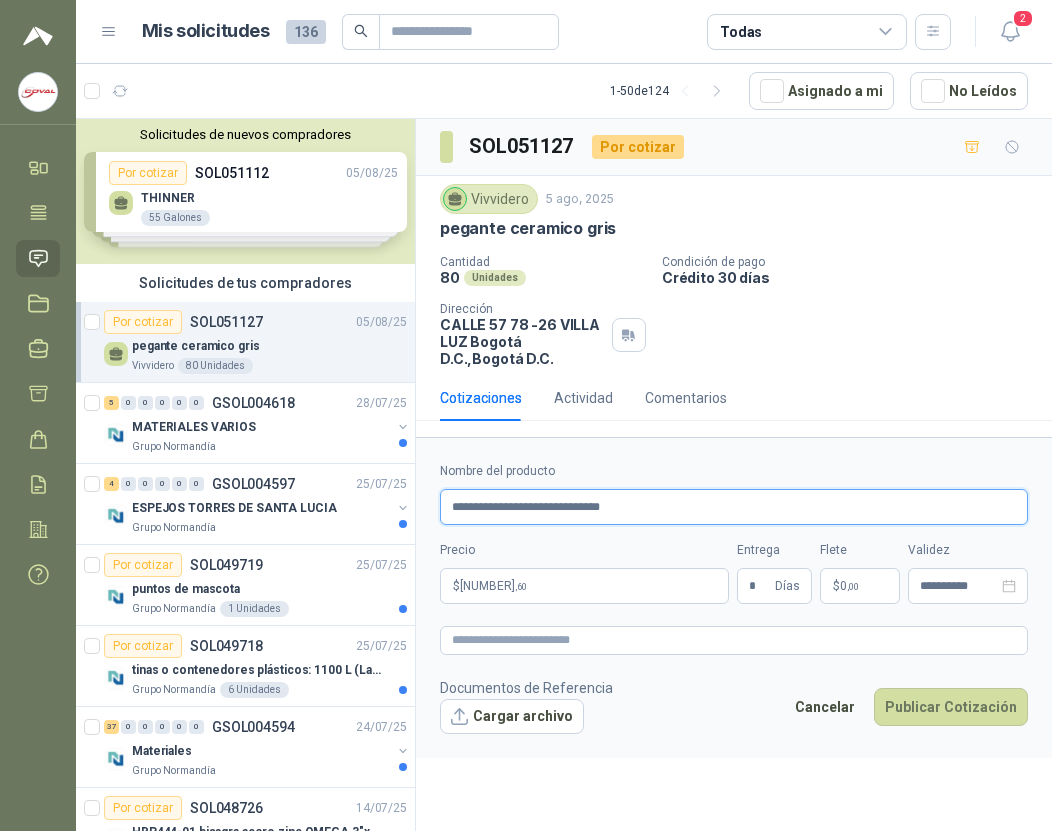 drag, startPoint x: 675, startPoint y: 501, endPoint x: 448, endPoint y: 502, distance: 227.0022 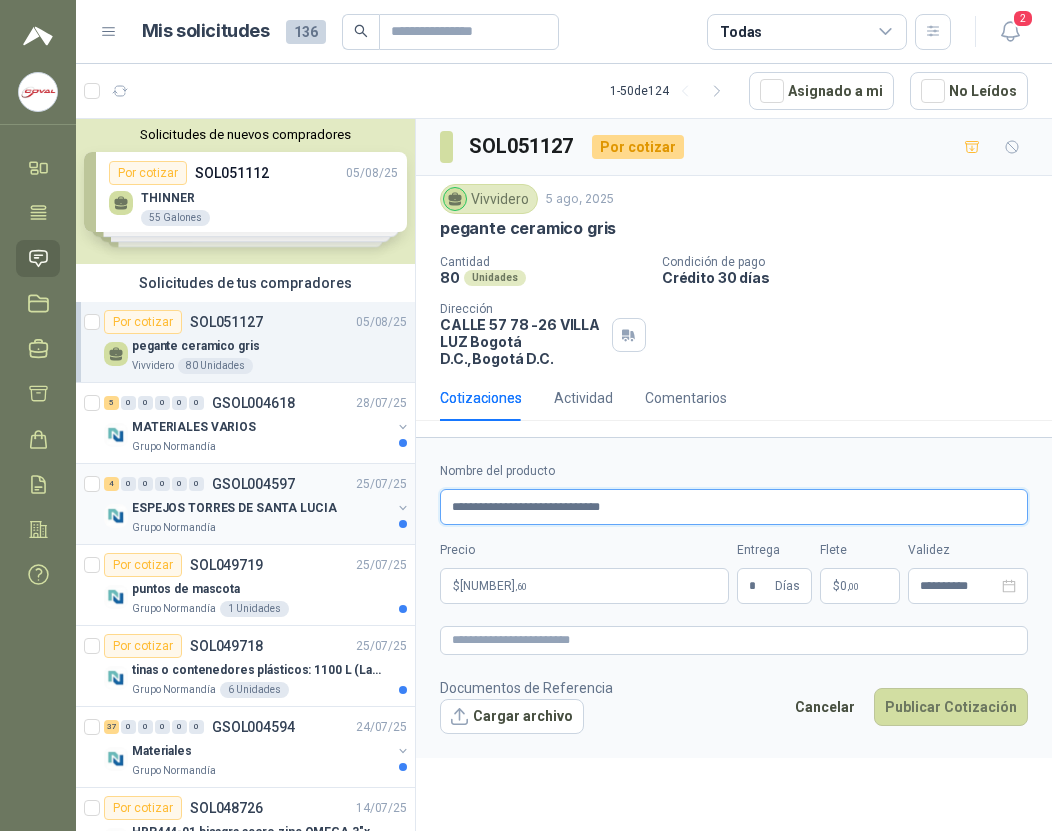 drag, startPoint x: 692, startPoint y: 497, endPoint x: 374, endPoint y: 503, distance: 318.0566 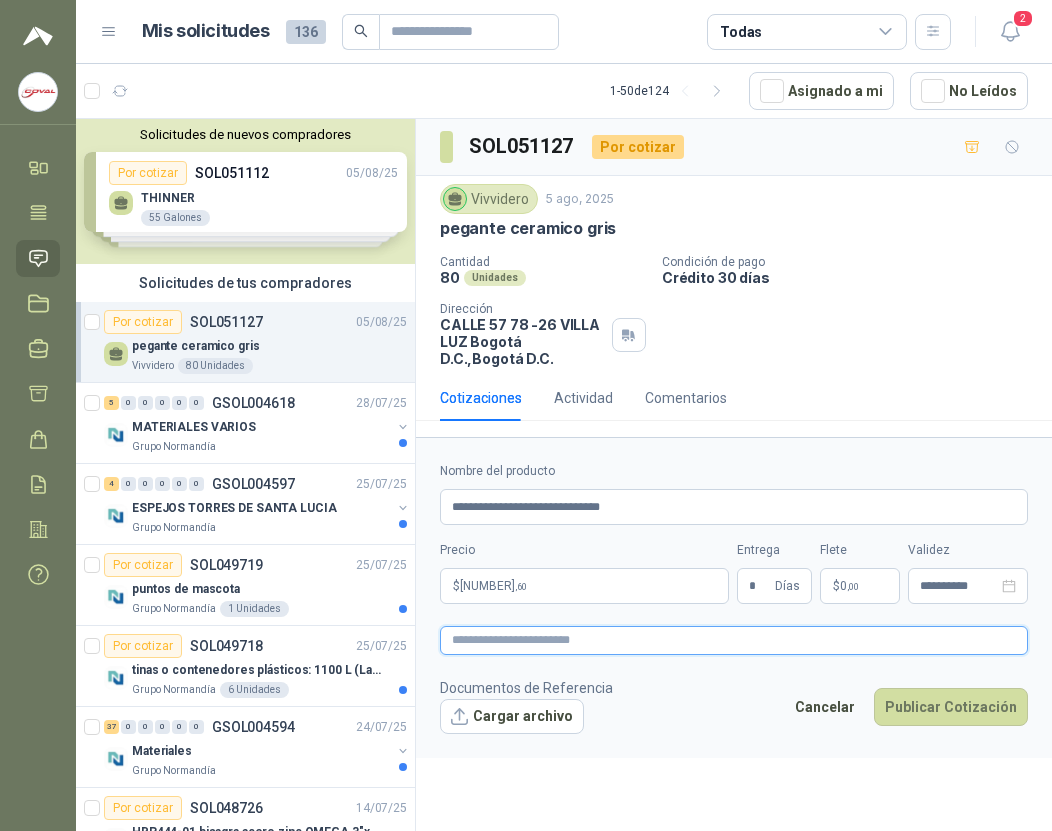 click at bounding box center [734, 640] 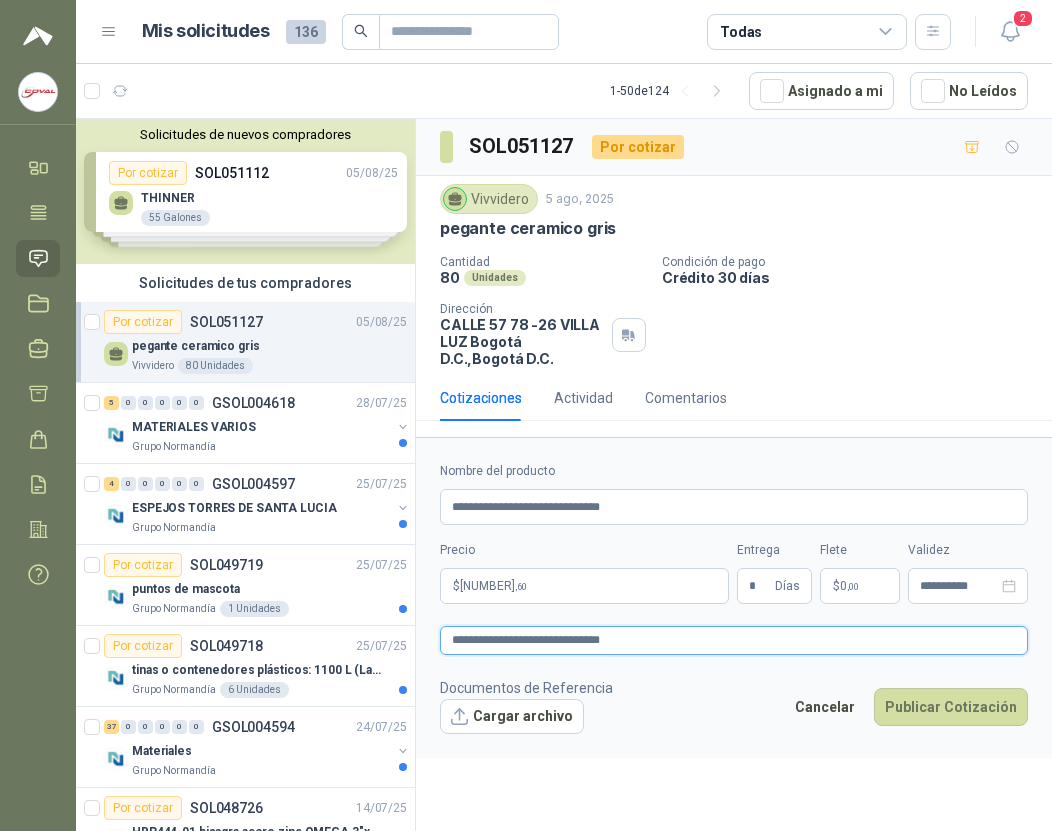 click on "**********" at bounding box center (734, 640) 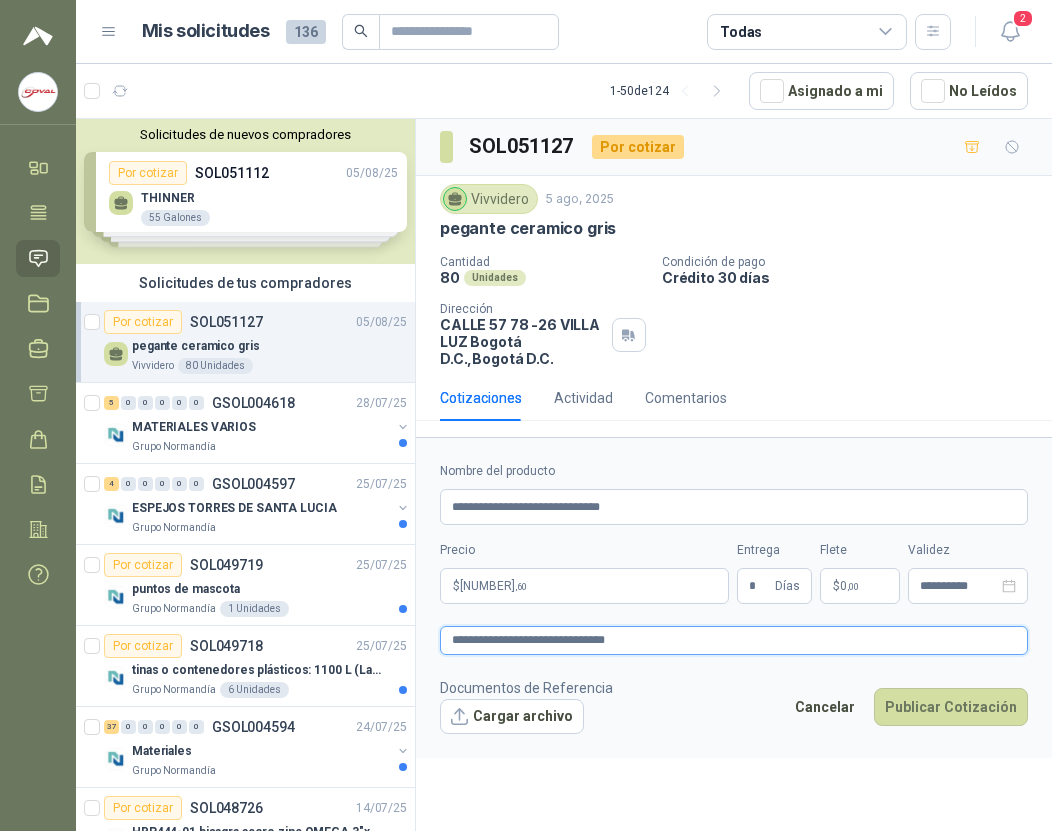 type 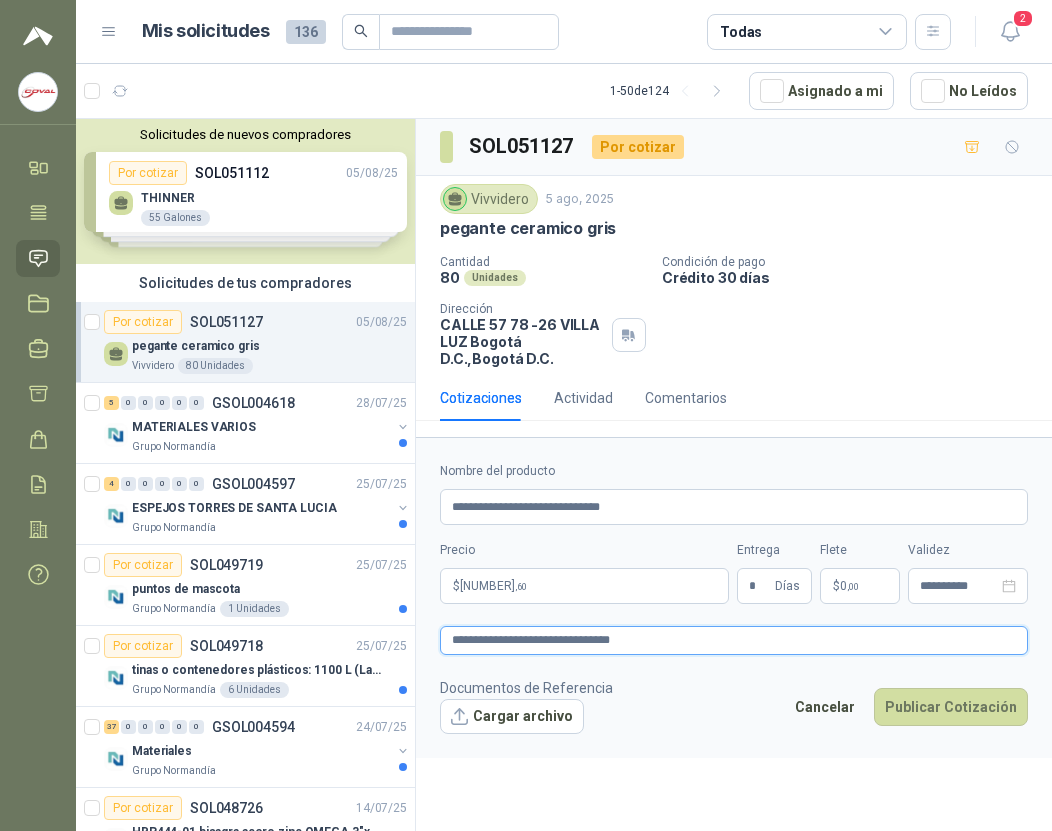 type 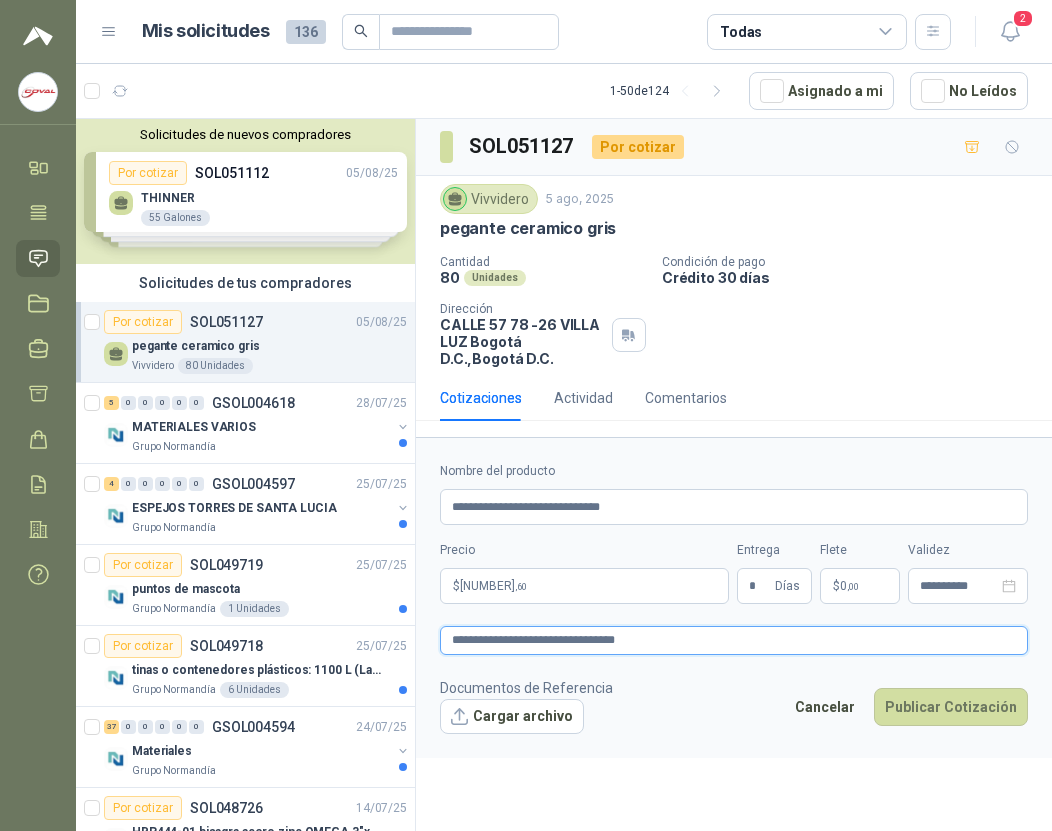 type 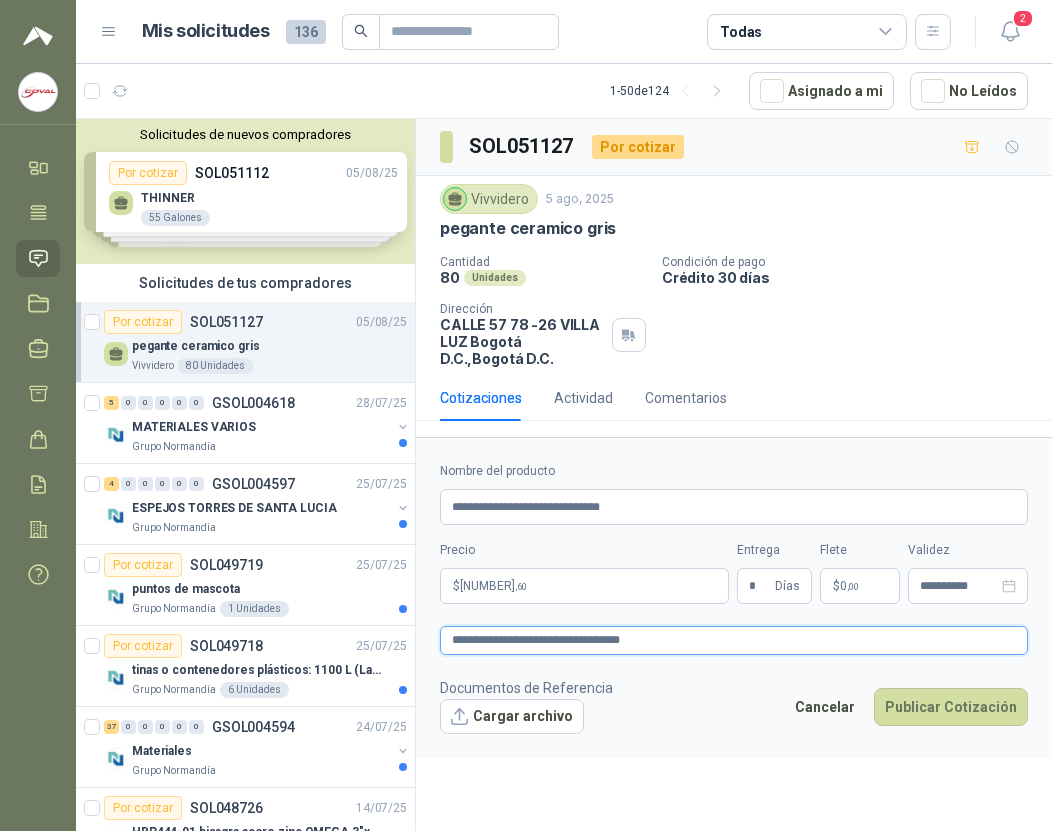 type 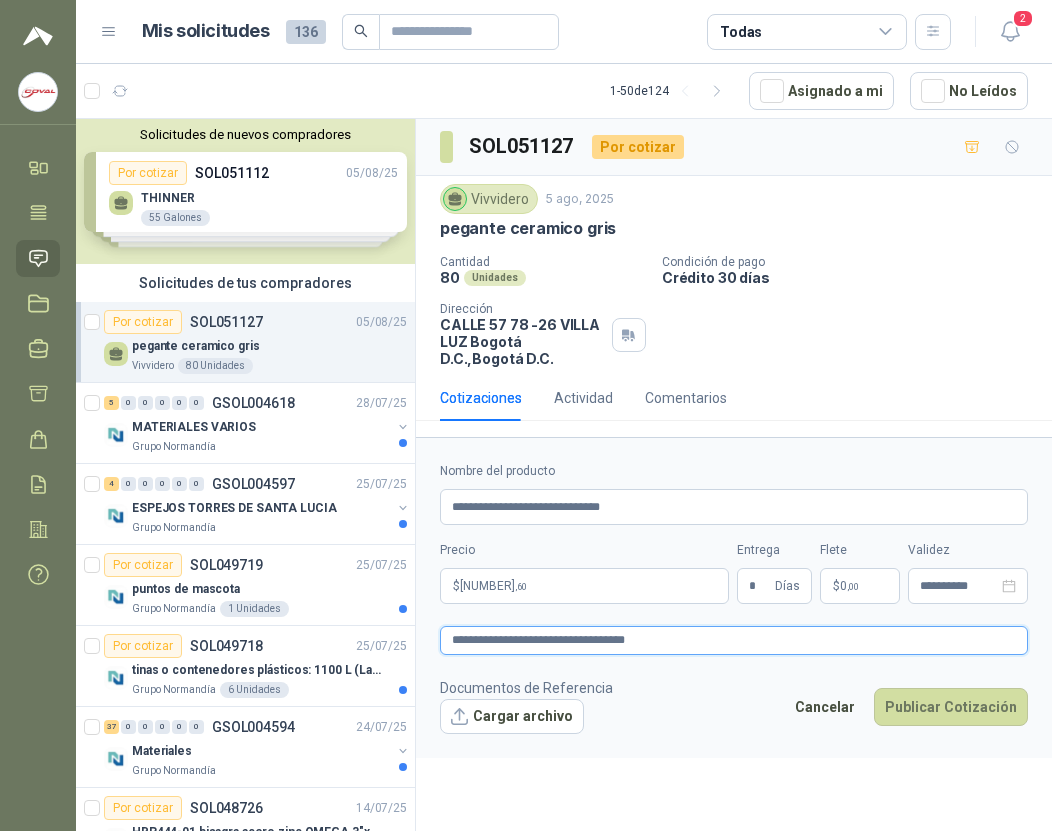 type 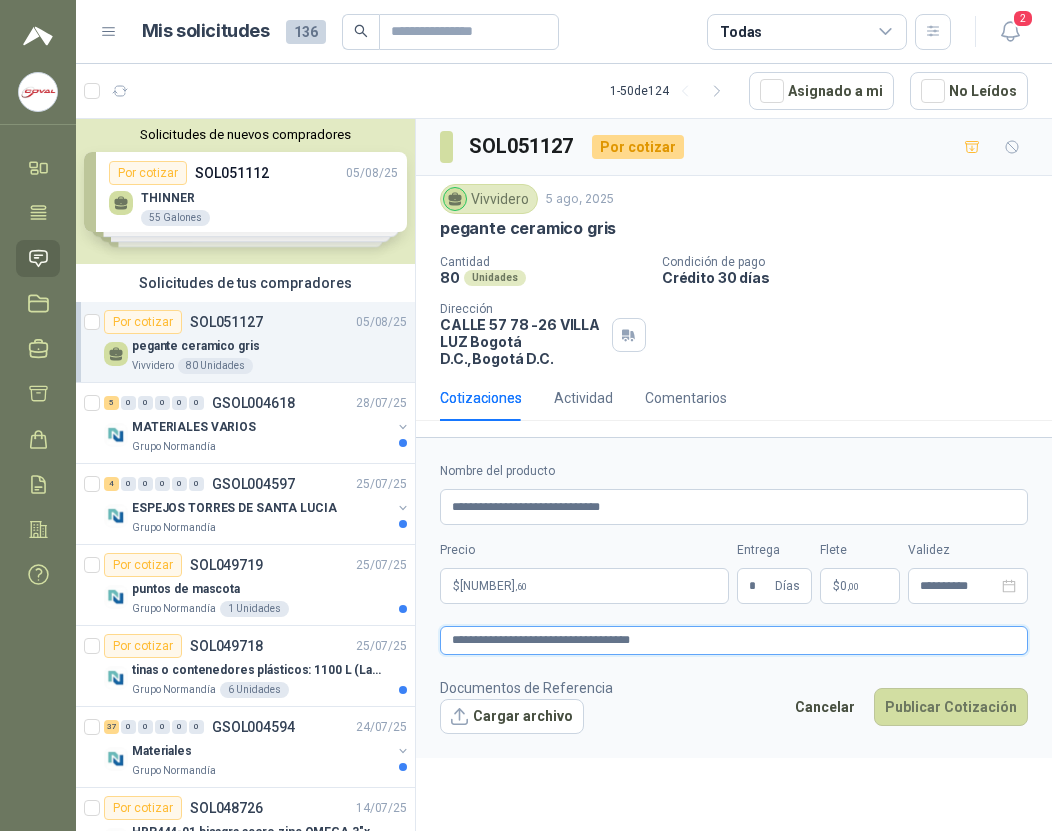 type 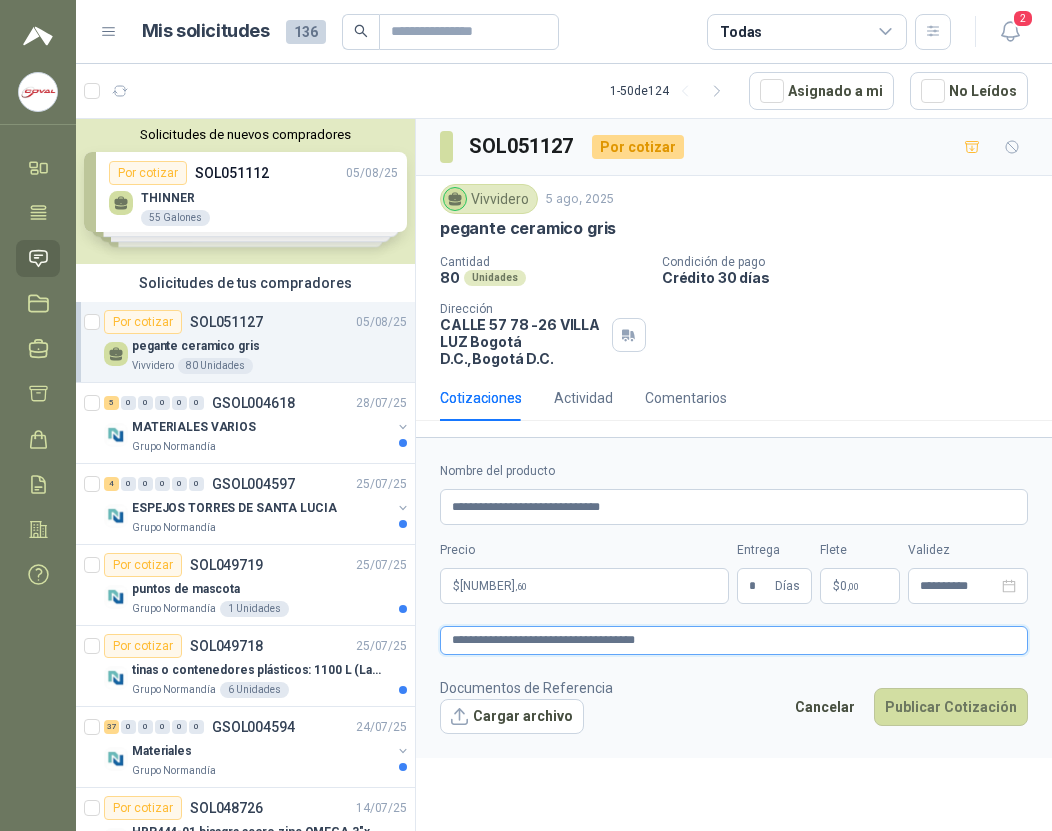 type 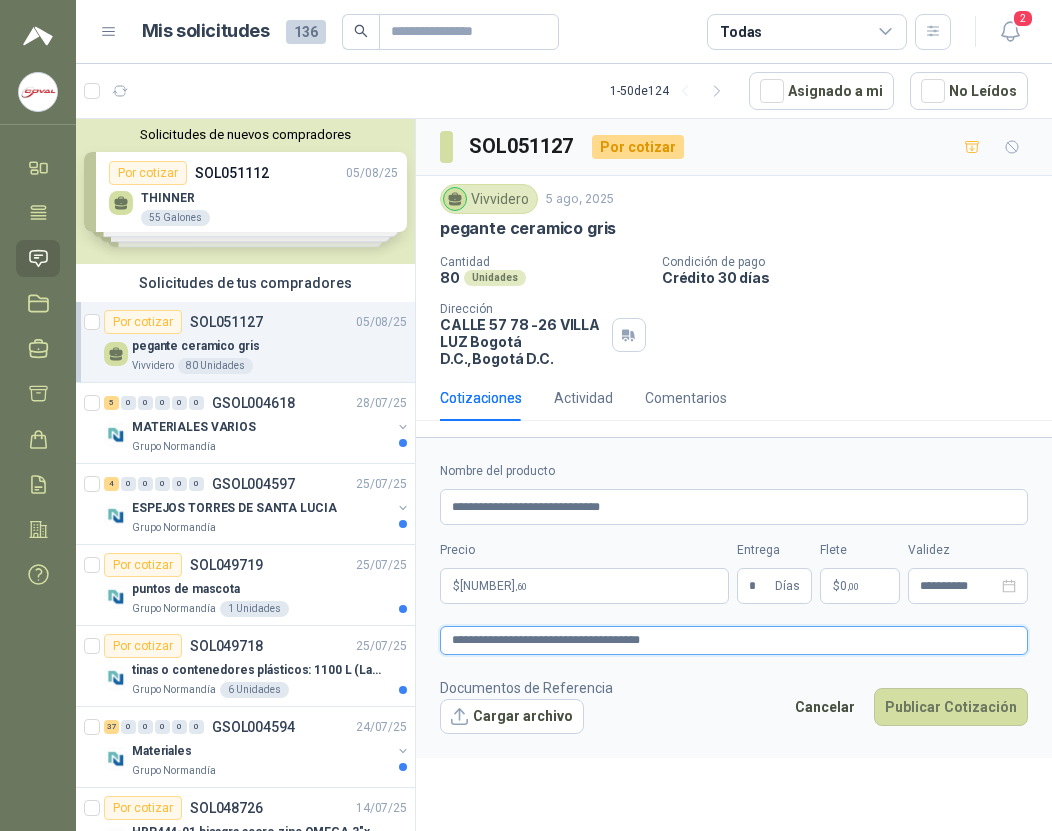 type 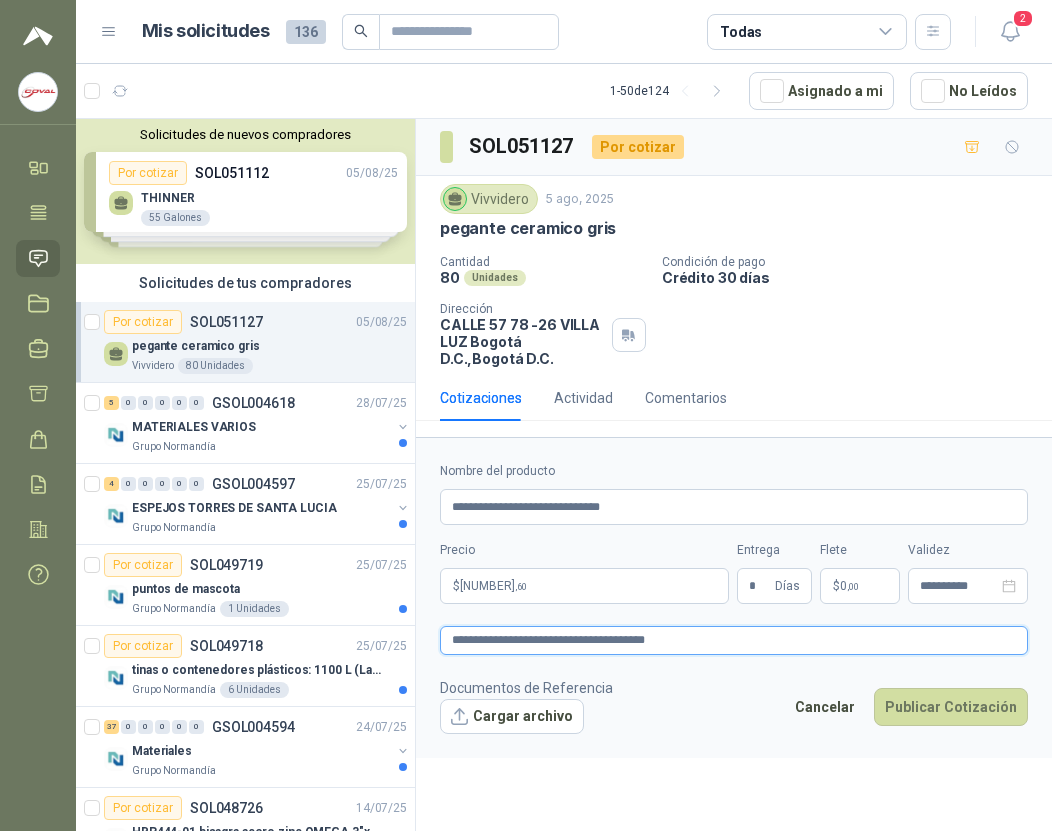 type 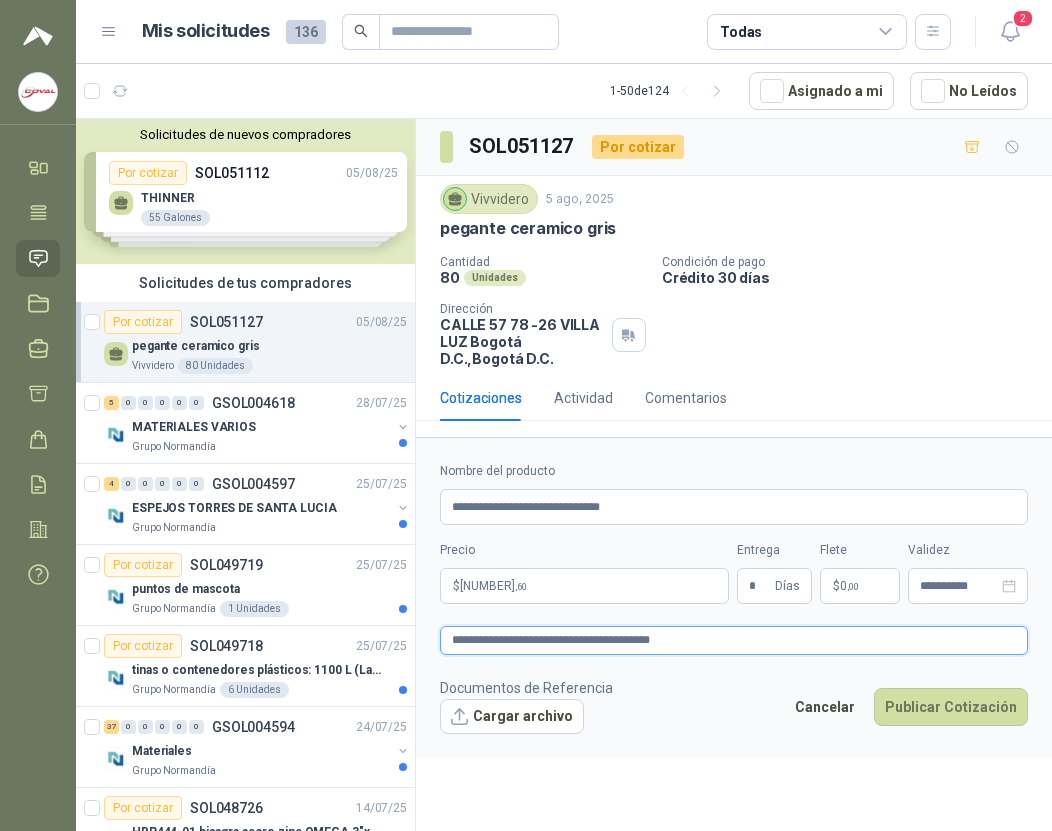 type on "**********" 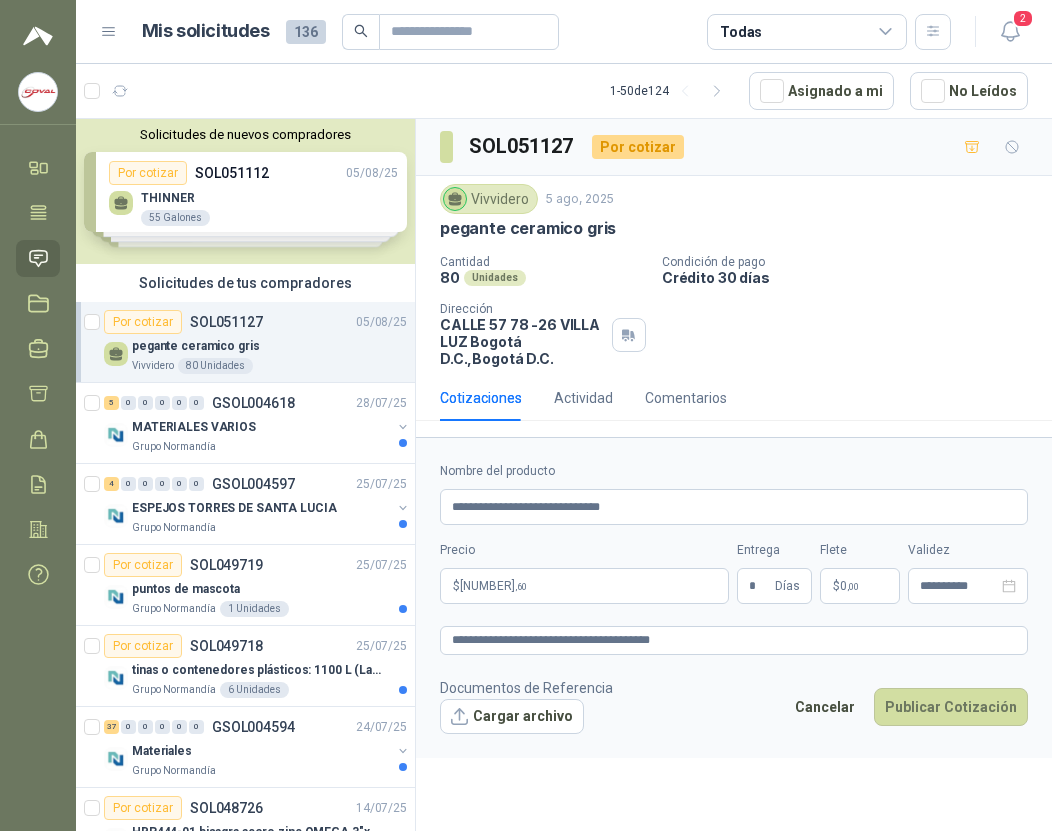 click on "Cotizaciones Actividad Comentarios" at bounding box center (734, 398) 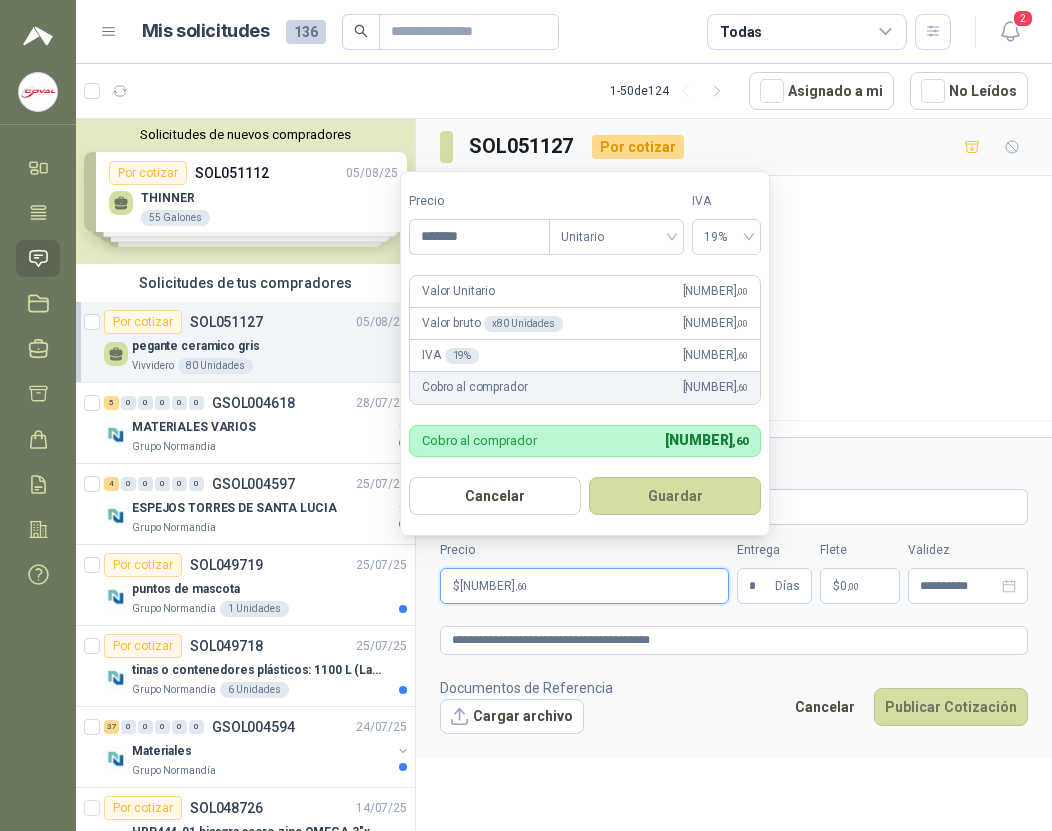 click on "$  [PRICE] ,60" at bounding box center (584, 586) 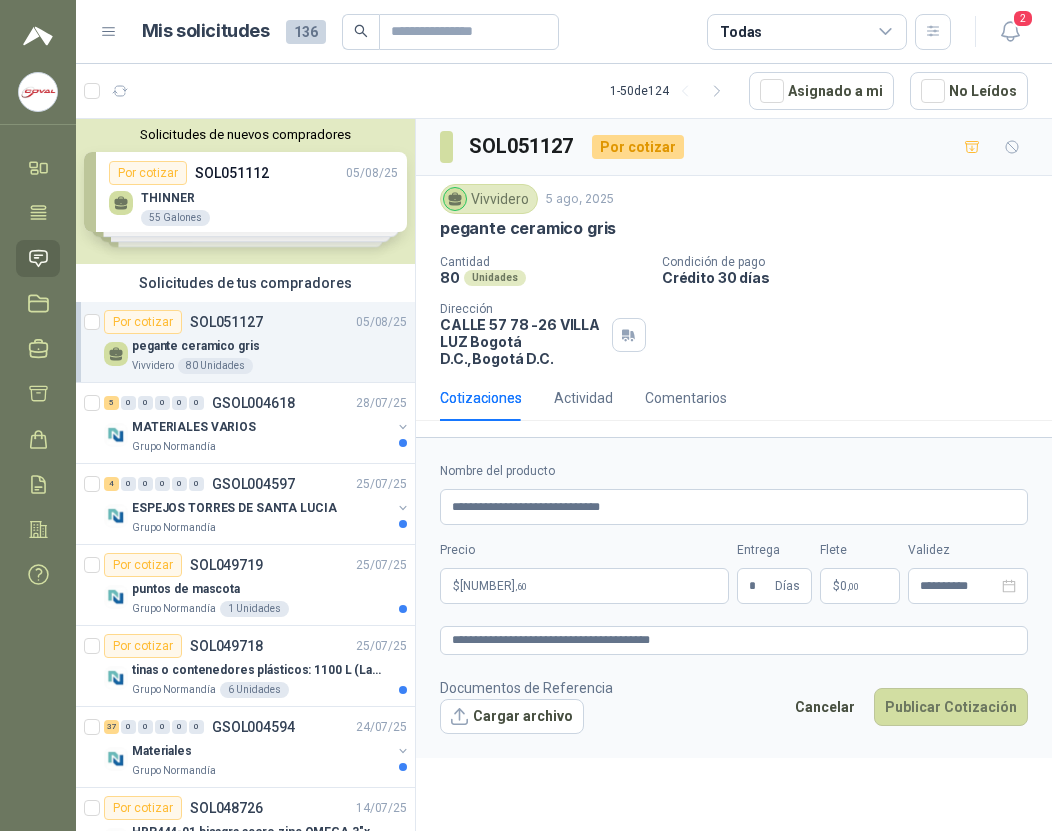 click on "Cantidad 80 Unidades Condición de pago Crédito 30 días Dirección [STREET] [NUMBER] - [NUMBER] [CITY] [CITY] , [CITY]" at bounding box center [734, 311] 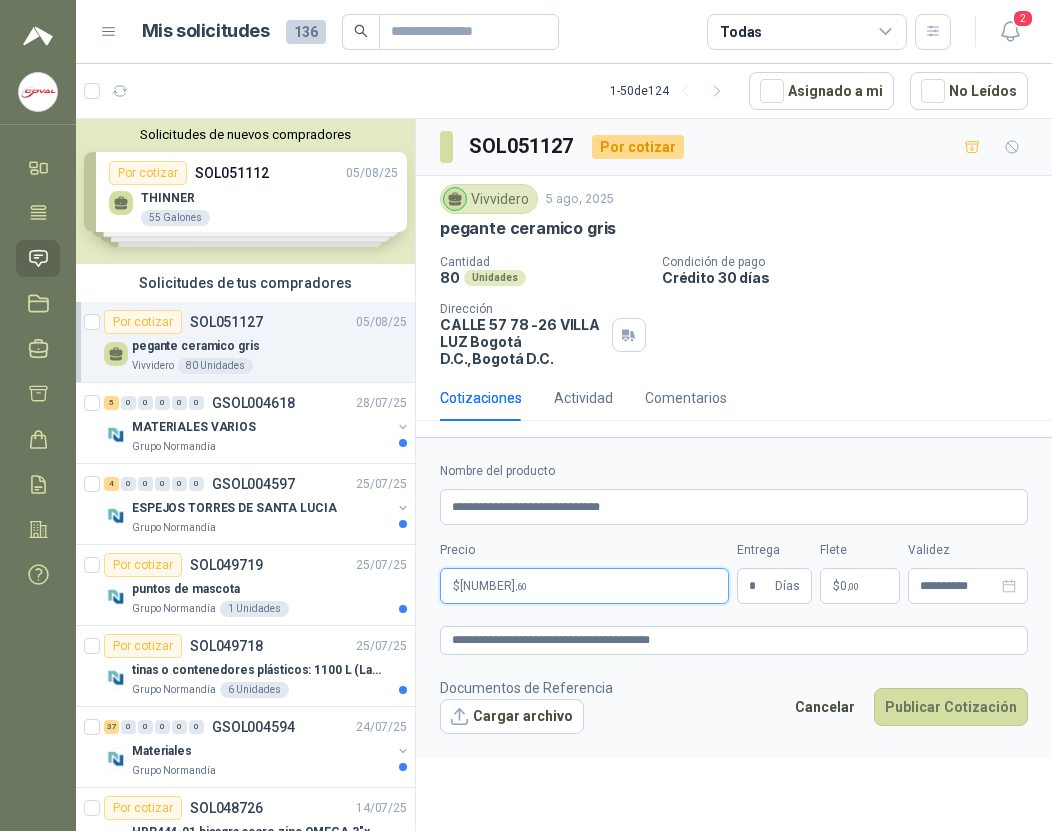 click on "$  [PRICE] ,60" at bounding box center (584, 586) 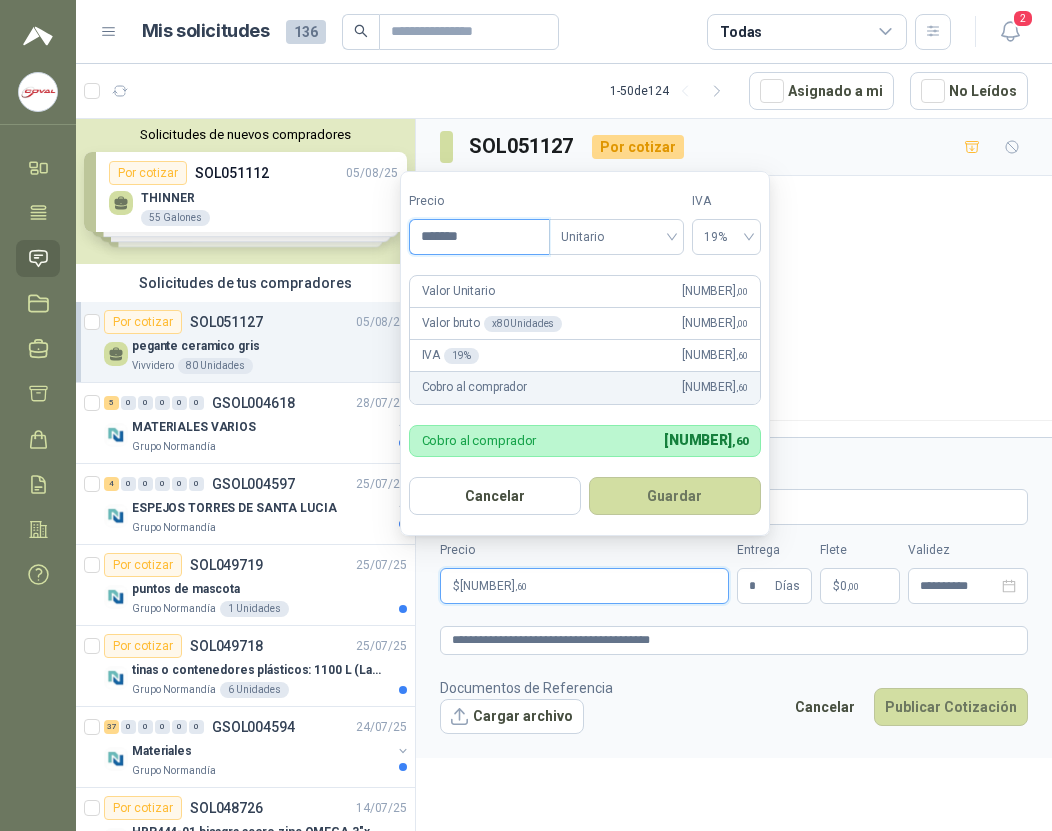 click on "*******" at bounding box center [479, 237] 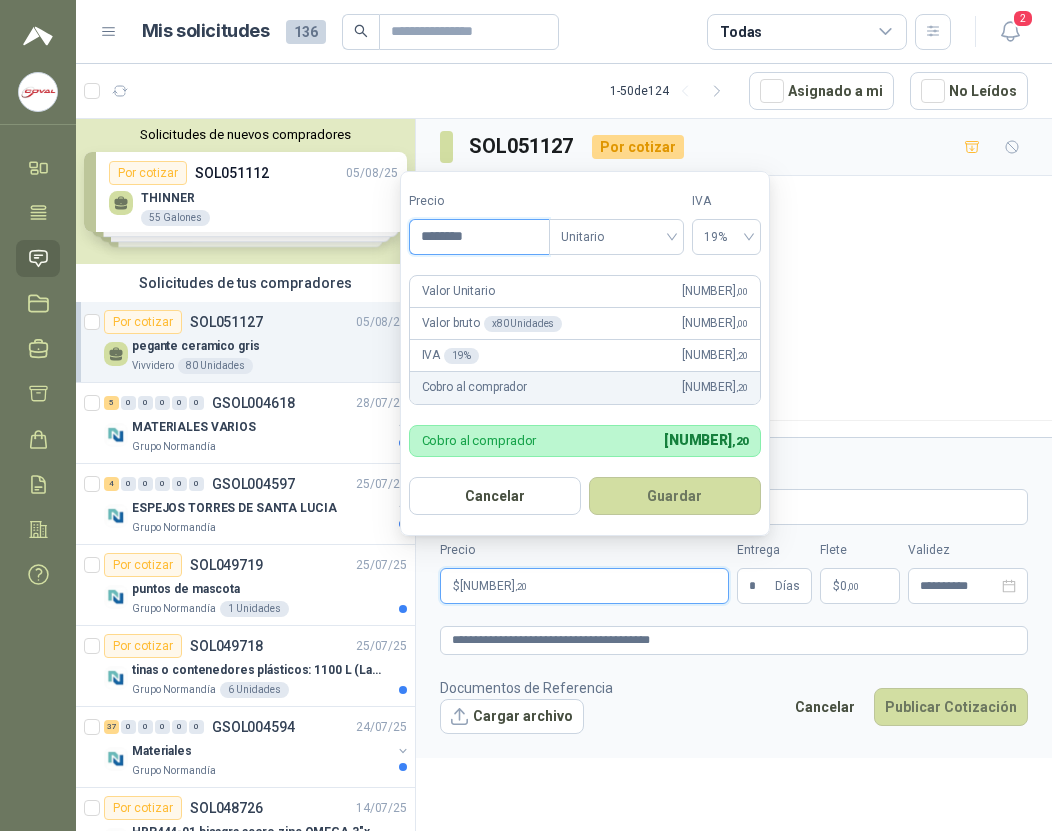 type on "********" 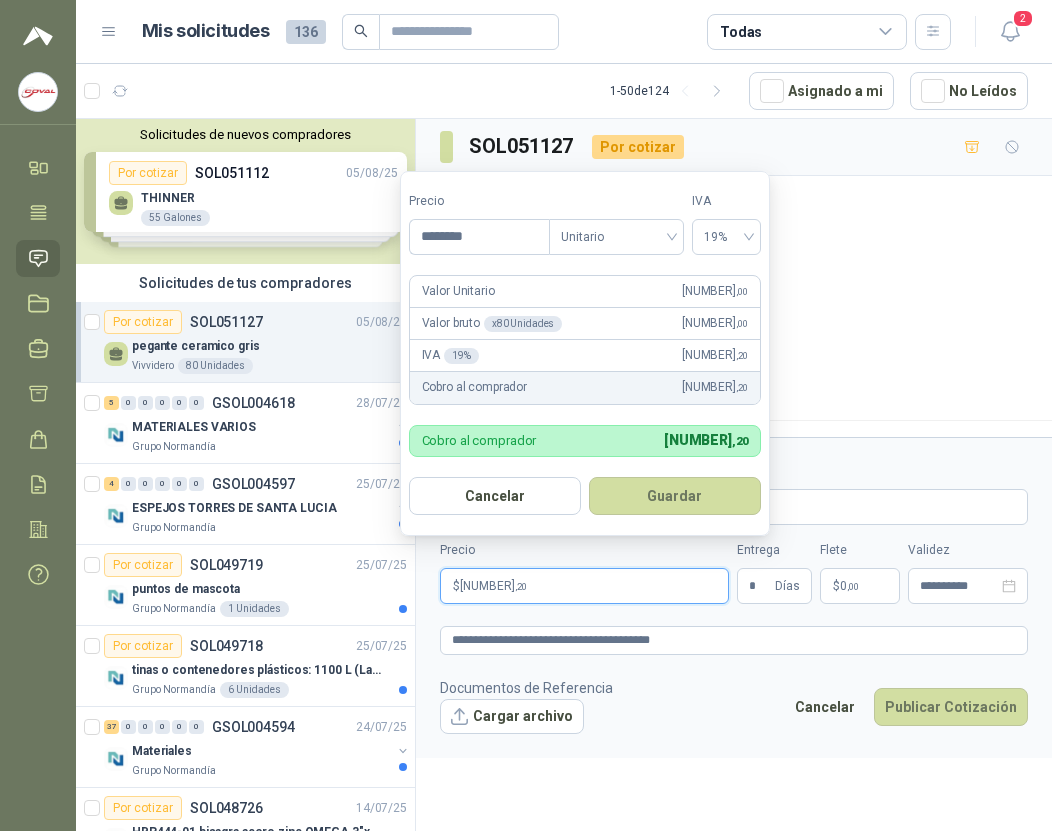 click on "Cotizaciones Actividad Comentarios" at bounding box center [734, 398] 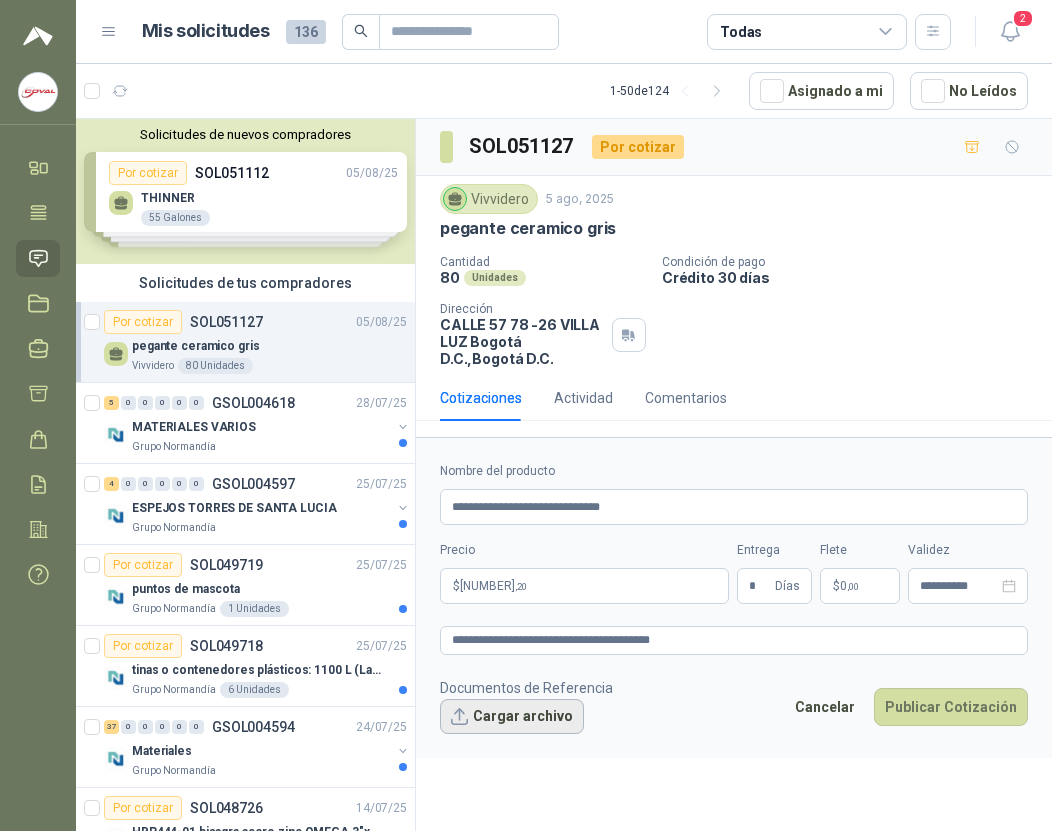 click on "Cargar archivo" at bounding box center [512, 717] 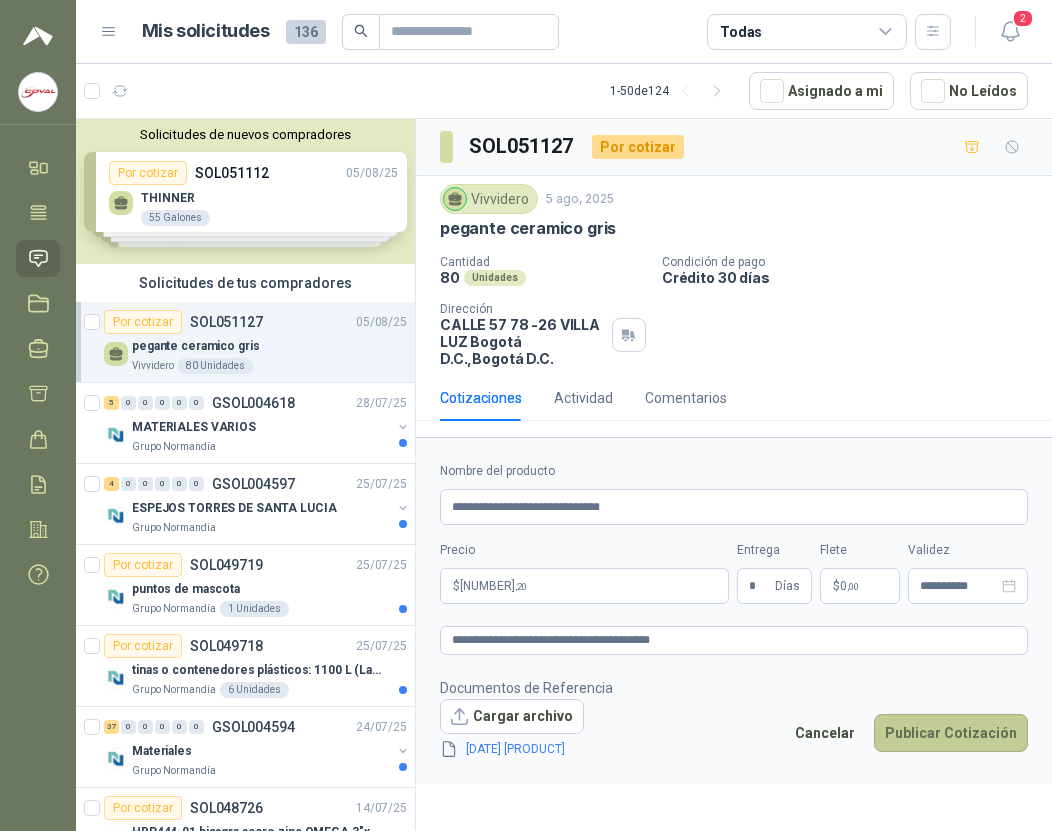 click on "Publicar Cotización" at bounding box center [951, 733] 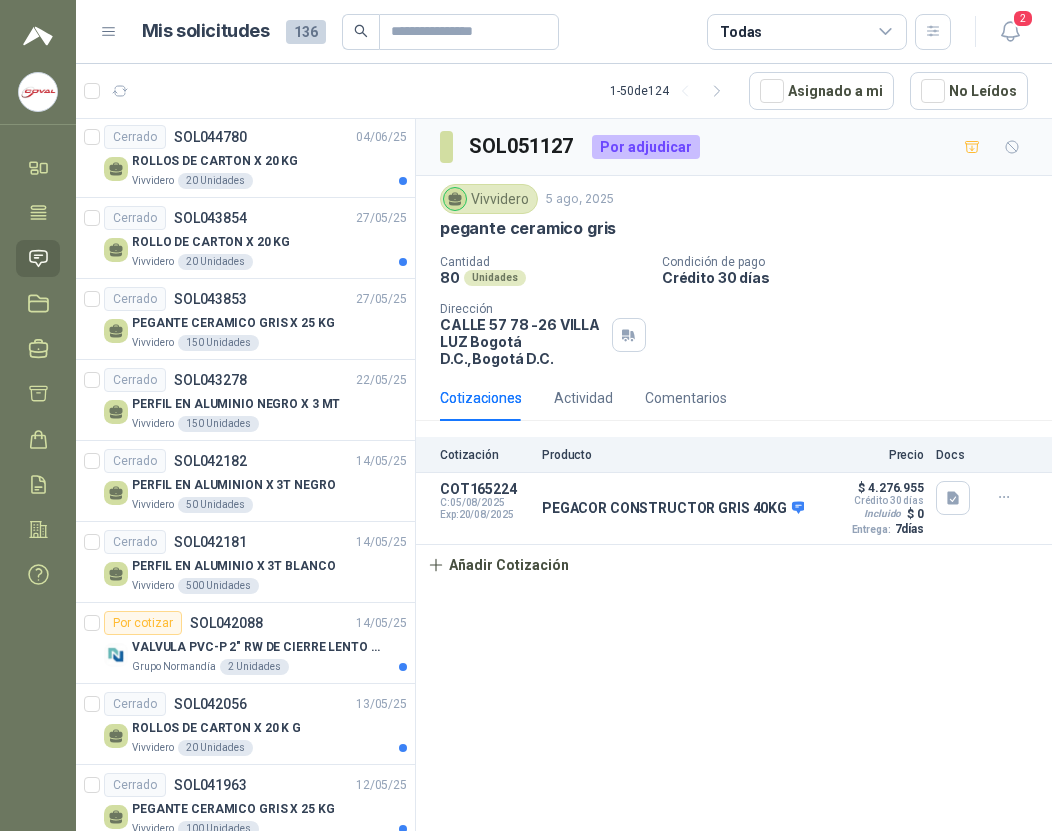 scroll, scrollTop: 1300, scrollLeft: 0, axis: vertical 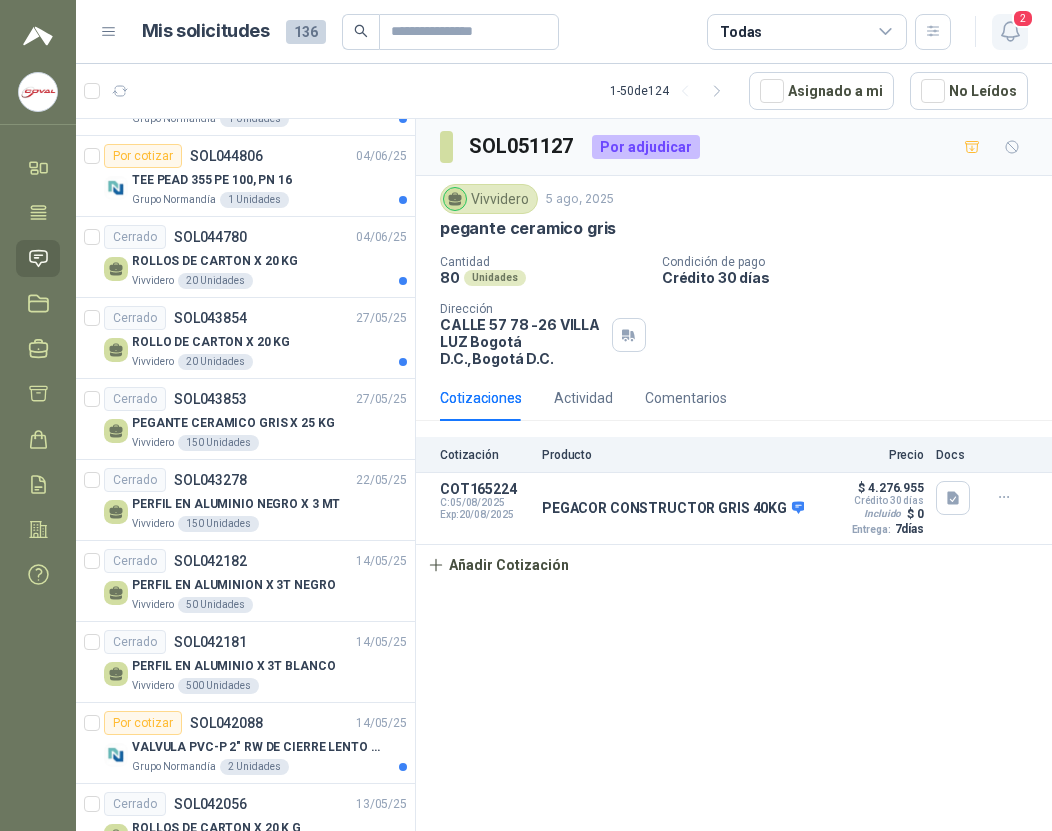click 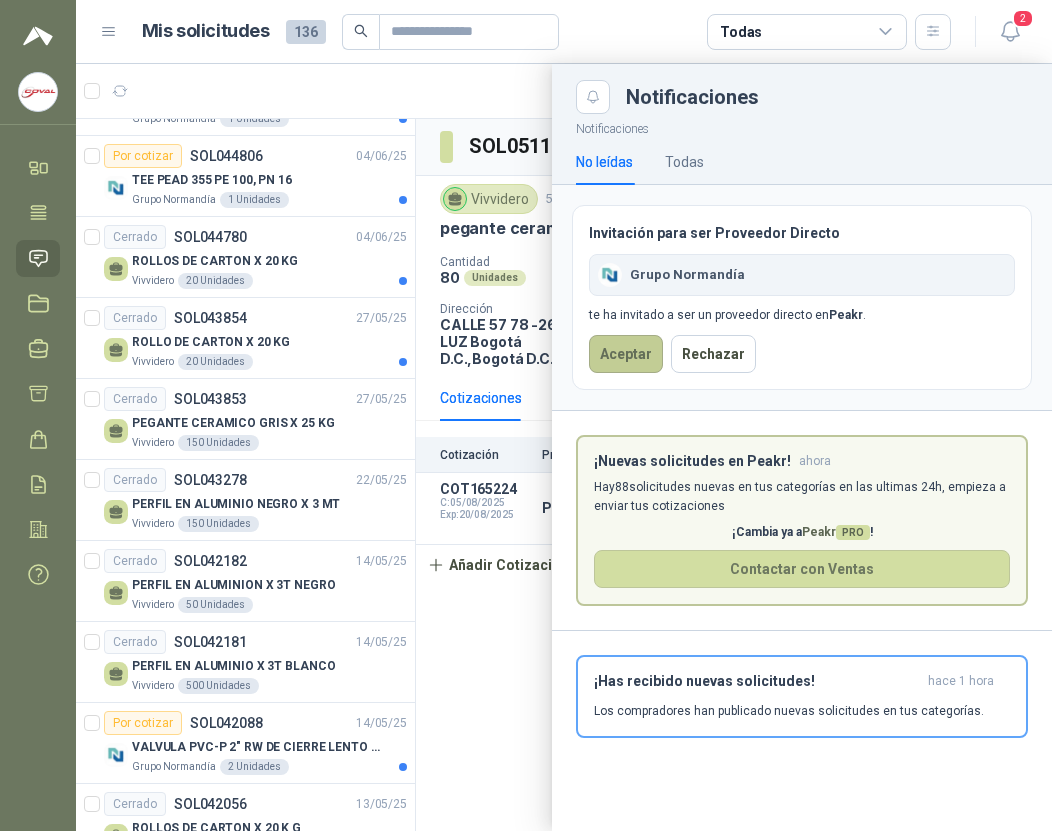 click on "Aceptar" at bounding box center (626, 354) 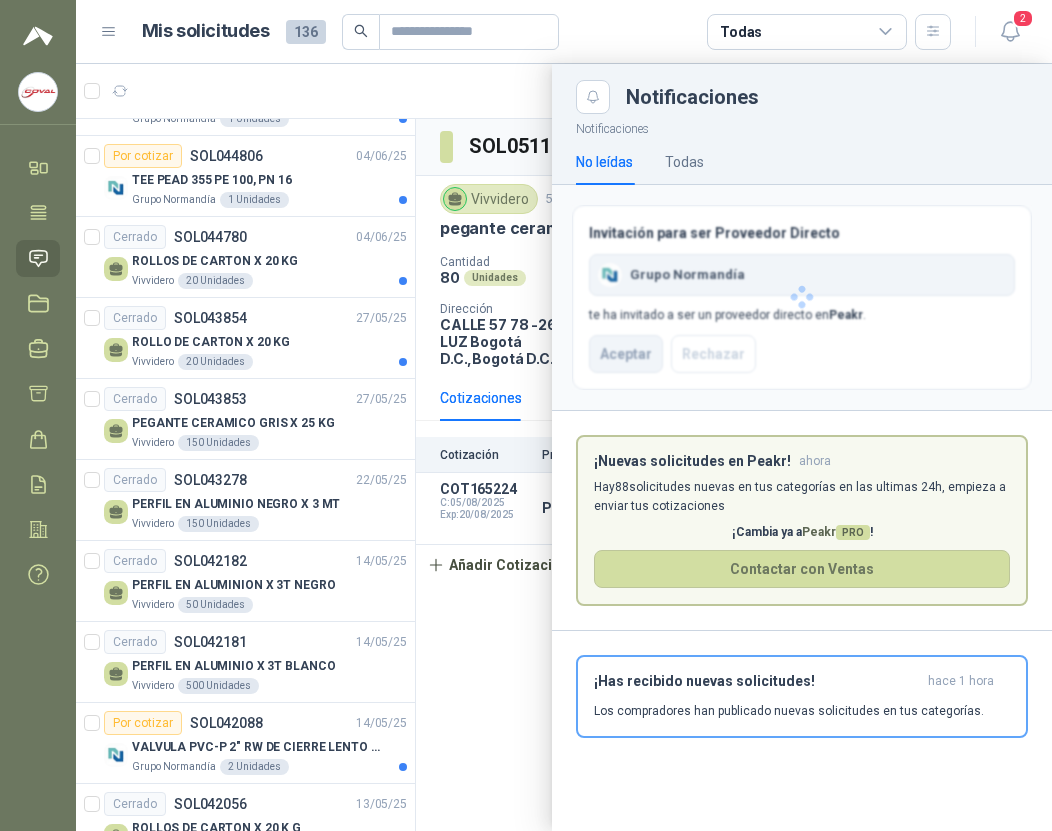 type 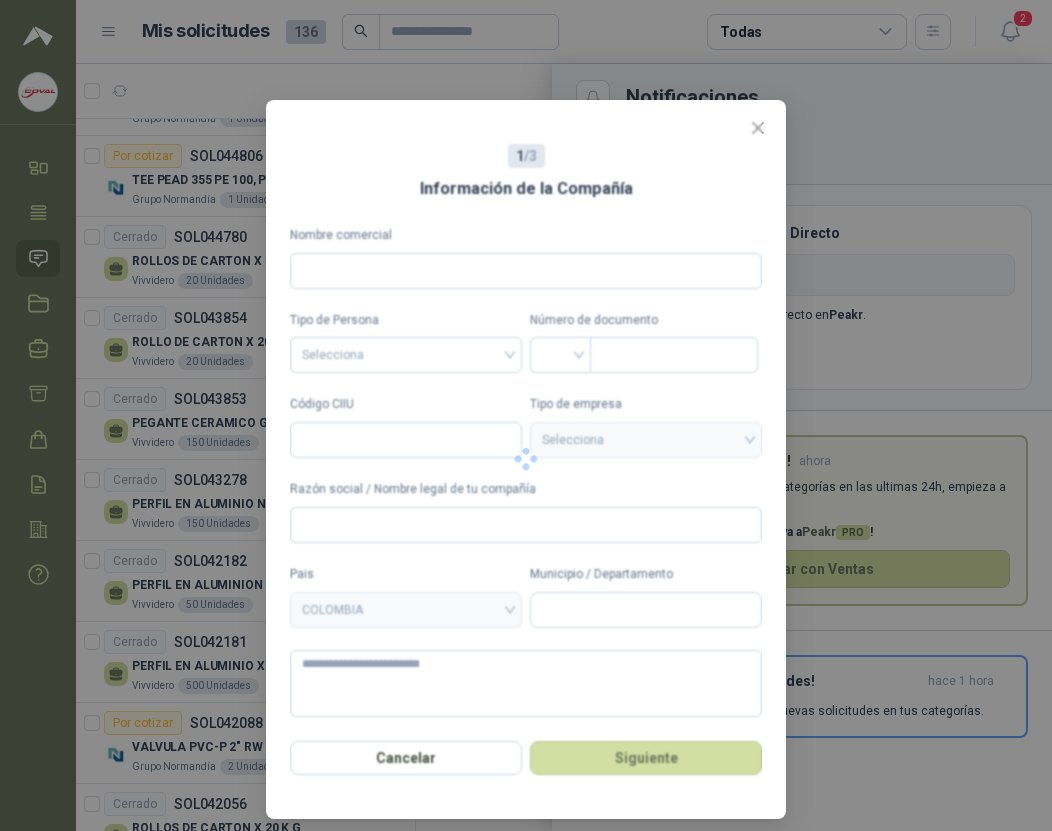 type on "**********" 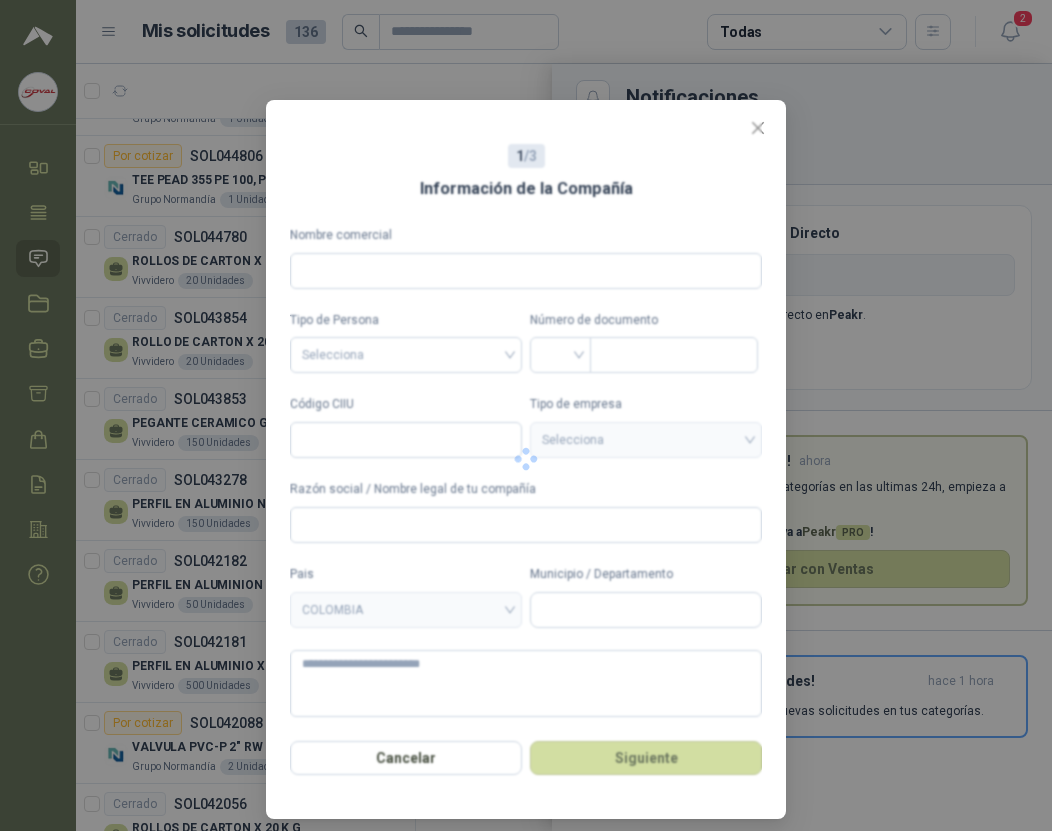 type on "*********" 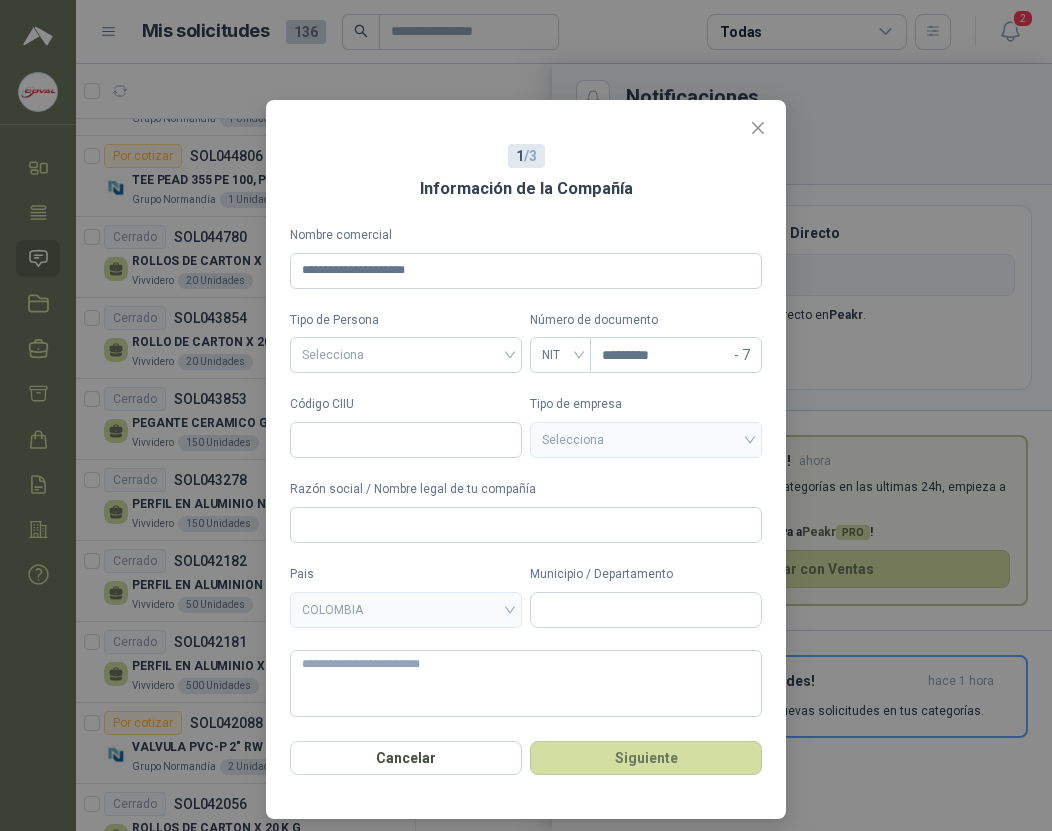 scroll, scrollTop: 11, scrollLeft: 0, axis: vertical 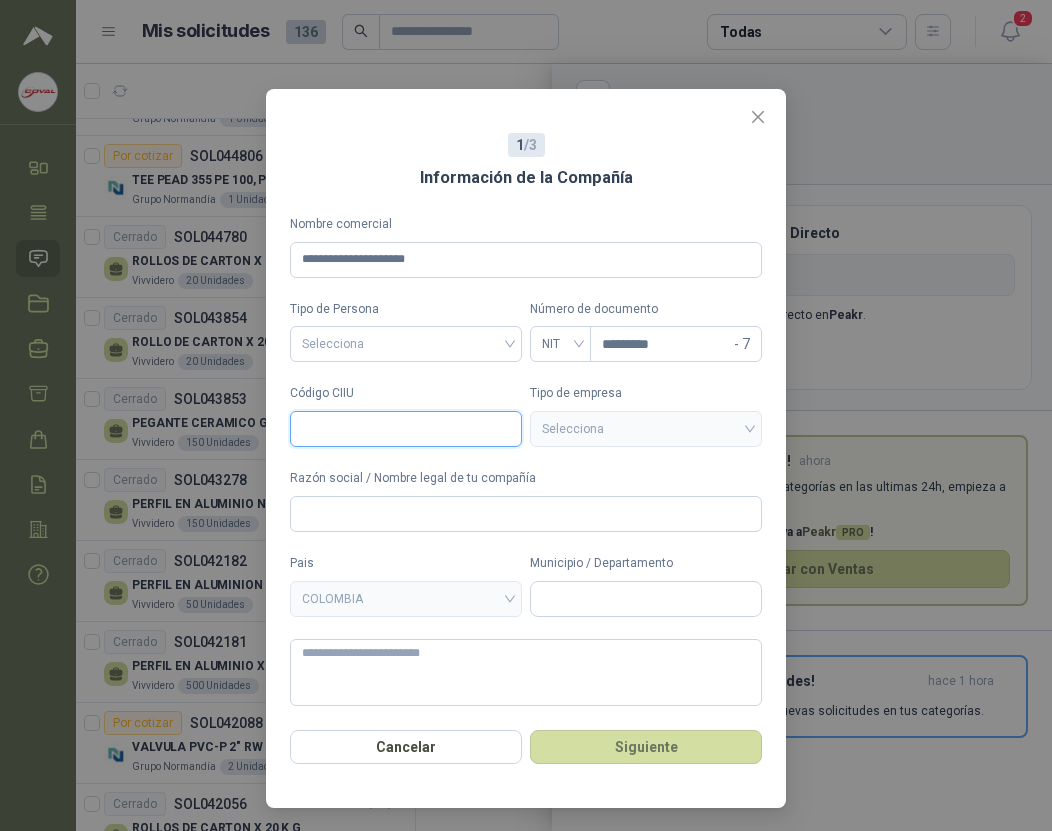 click on "Código CIIU" at bounding box center (406, 429) 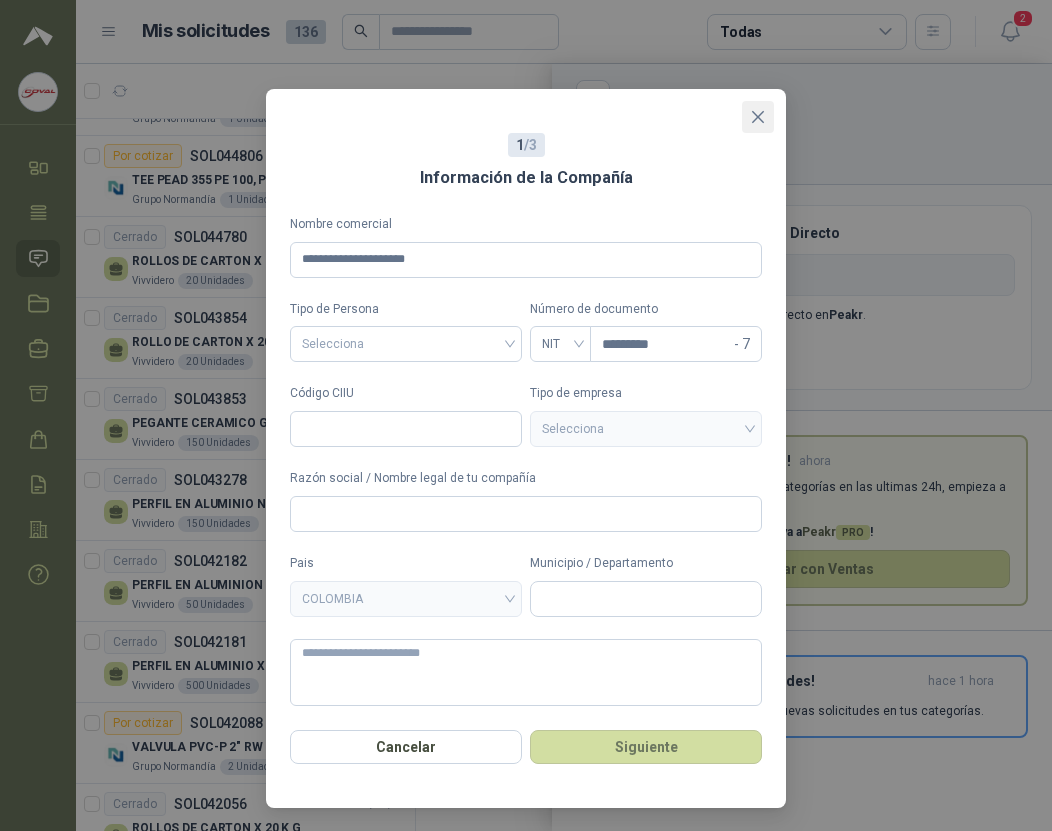 click at bounding box center [758, 117] 